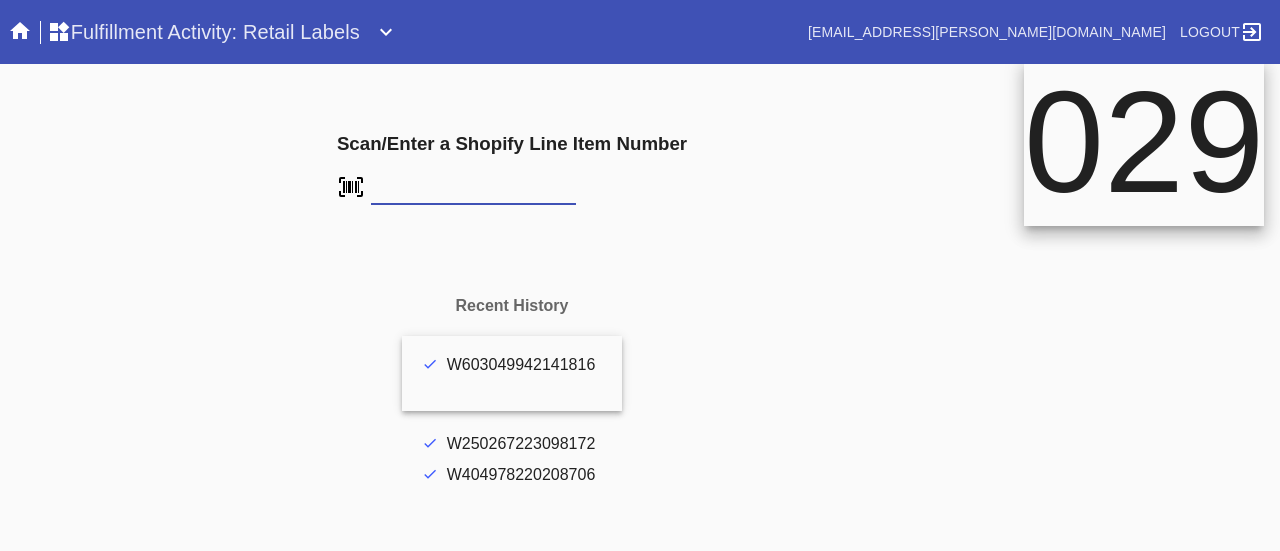 scroll, scrollTop: 0, scrollLeft: 0, axis: both 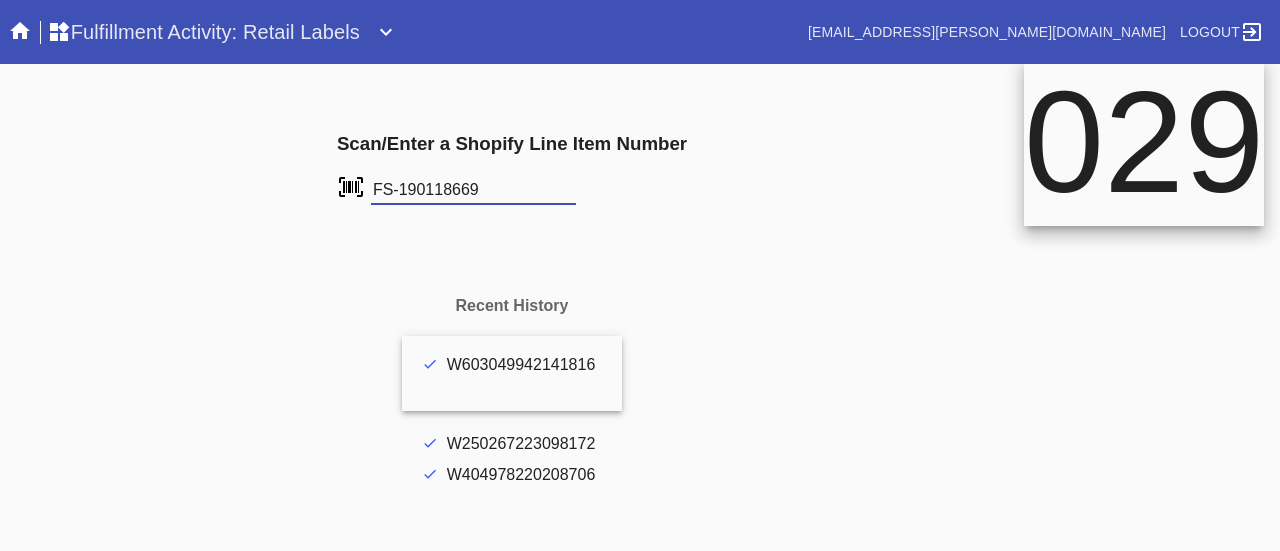 type on "FS-190118669" 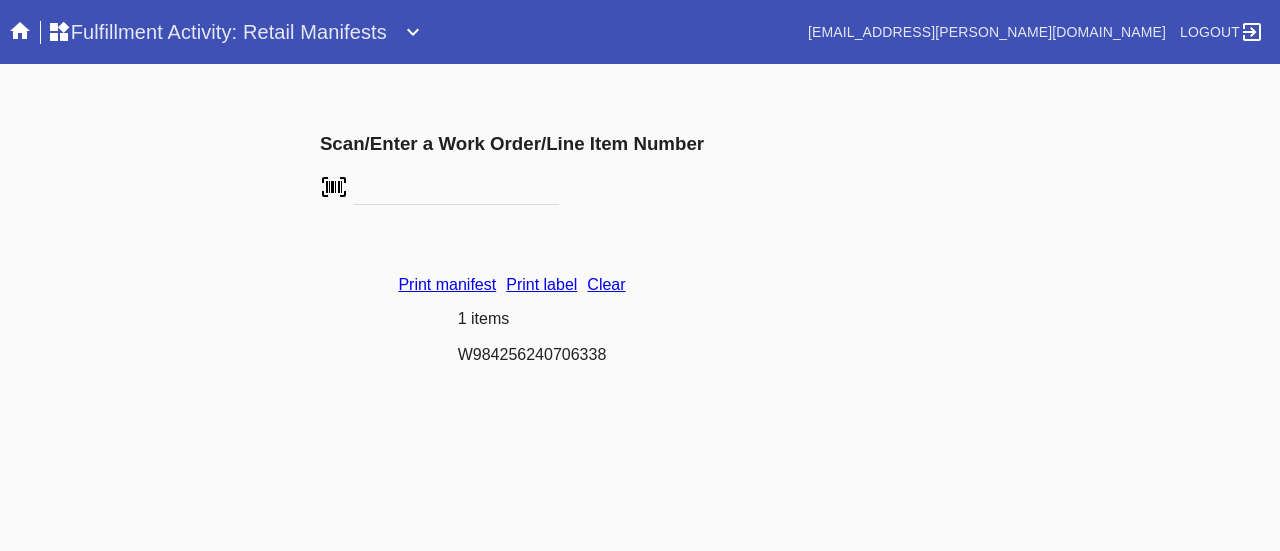 scroll, scrollTop: 0, scrollLeft: 0, axis: both 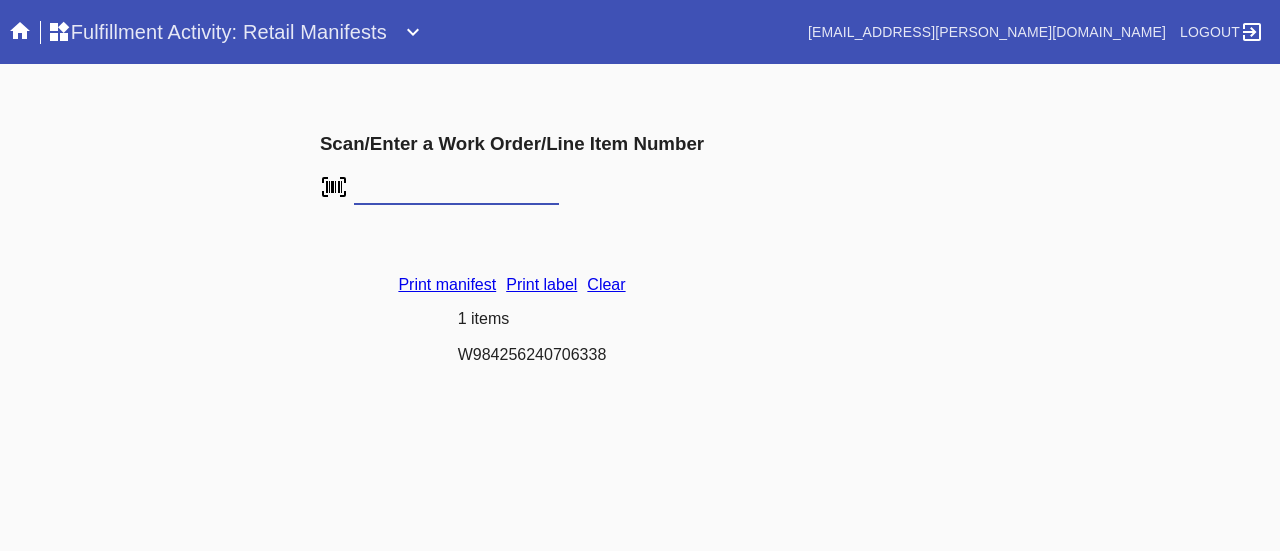 click on "Clear" at bounding box center [606, 284] 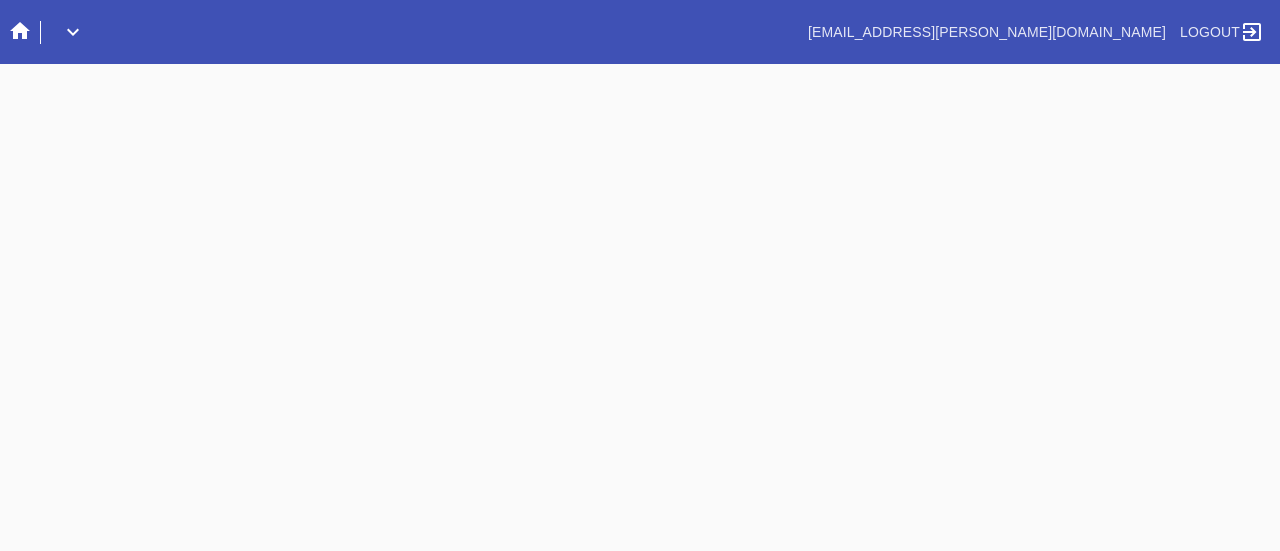 scroll, scrollTop: 0, scrollLeft: 0, axis: both 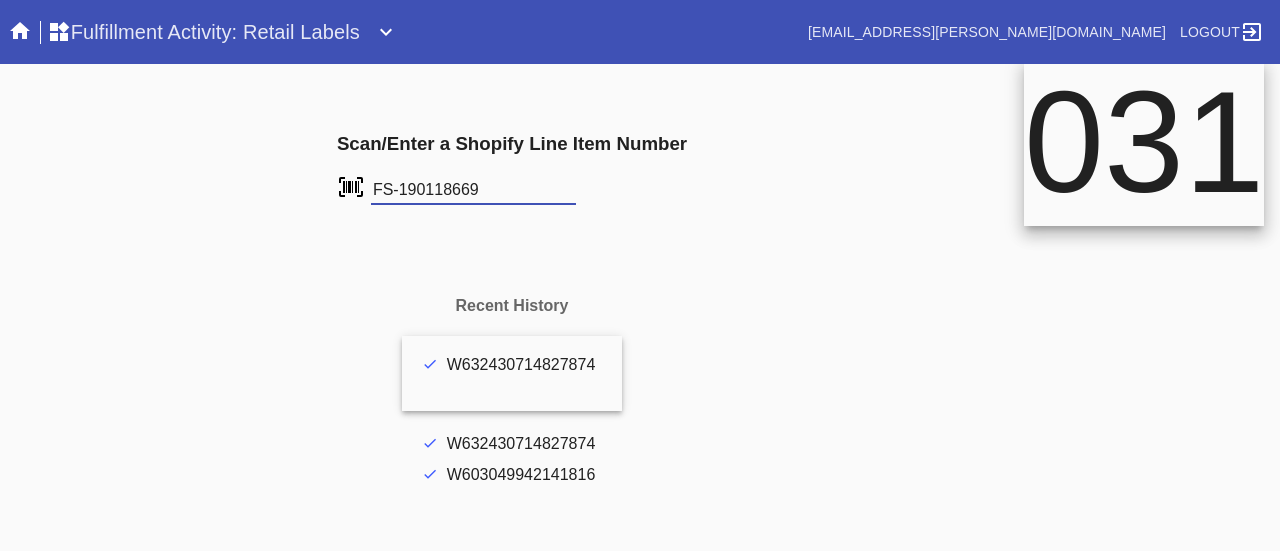 type on "FS-190118669" 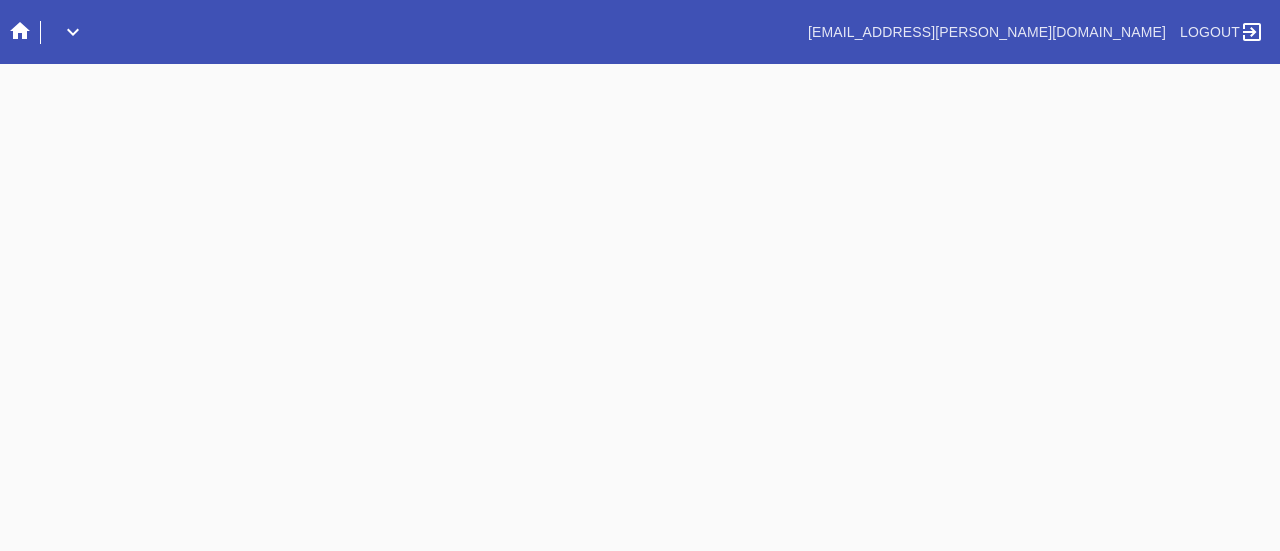 scroll, scrollTop: 0, scrollLeft: 0, axis: both 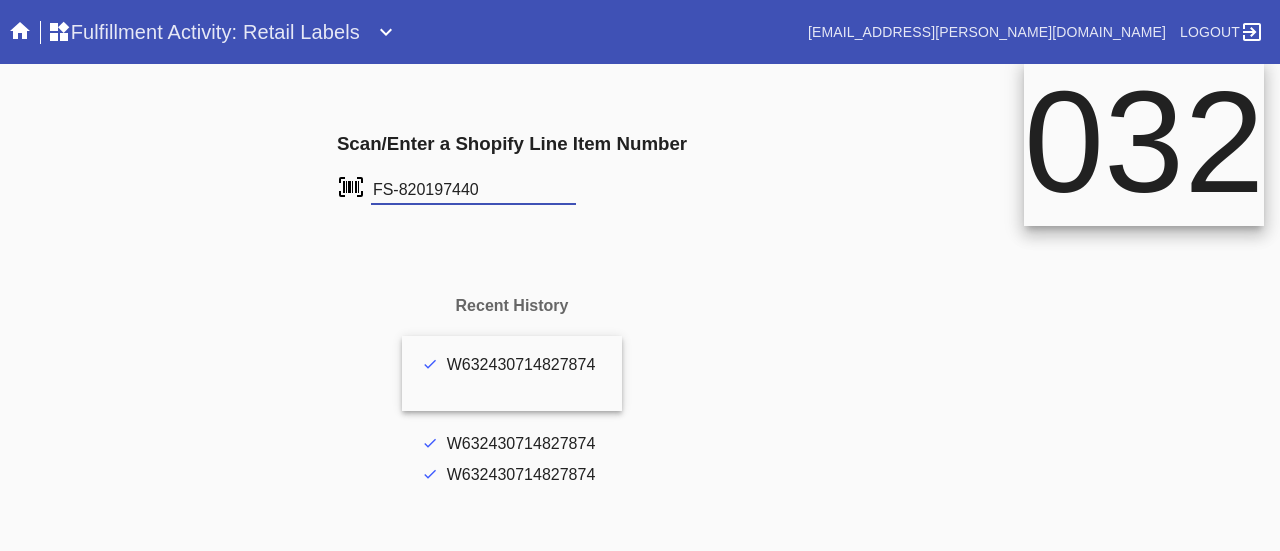 type on "FS-820197440" 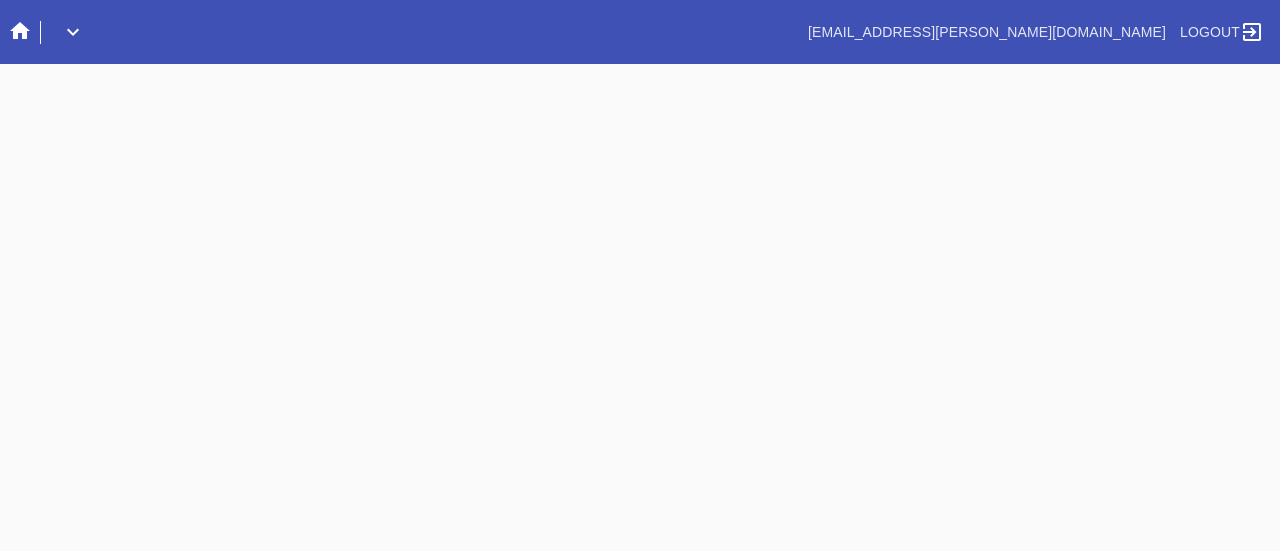 scroll, scrollTop: 0, scrollLeft: 0, axis: both 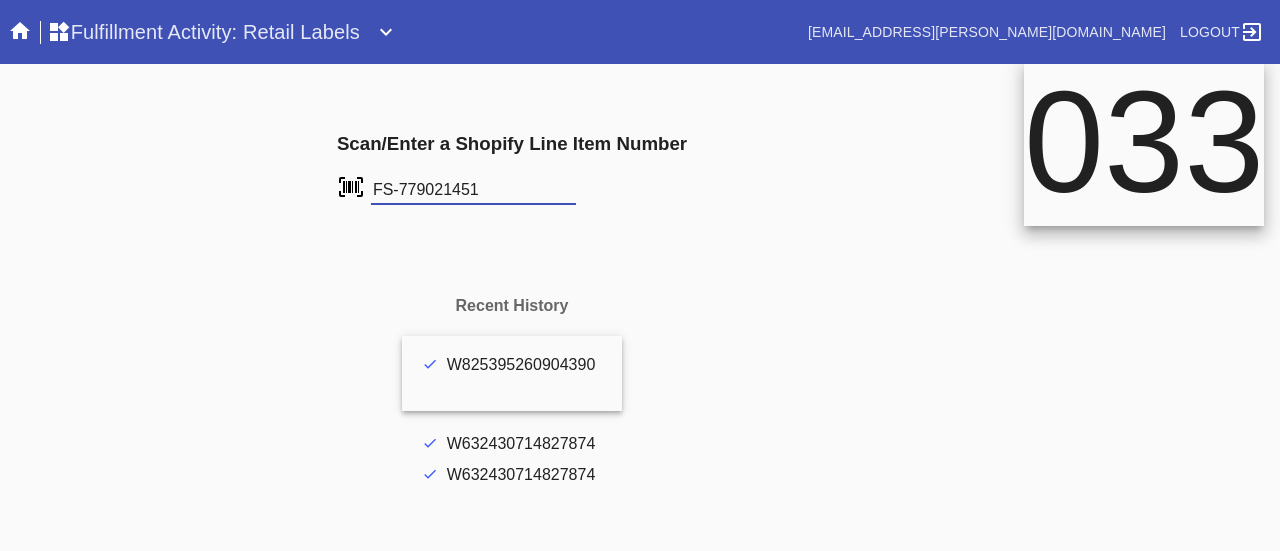 type on "FS-779021451" 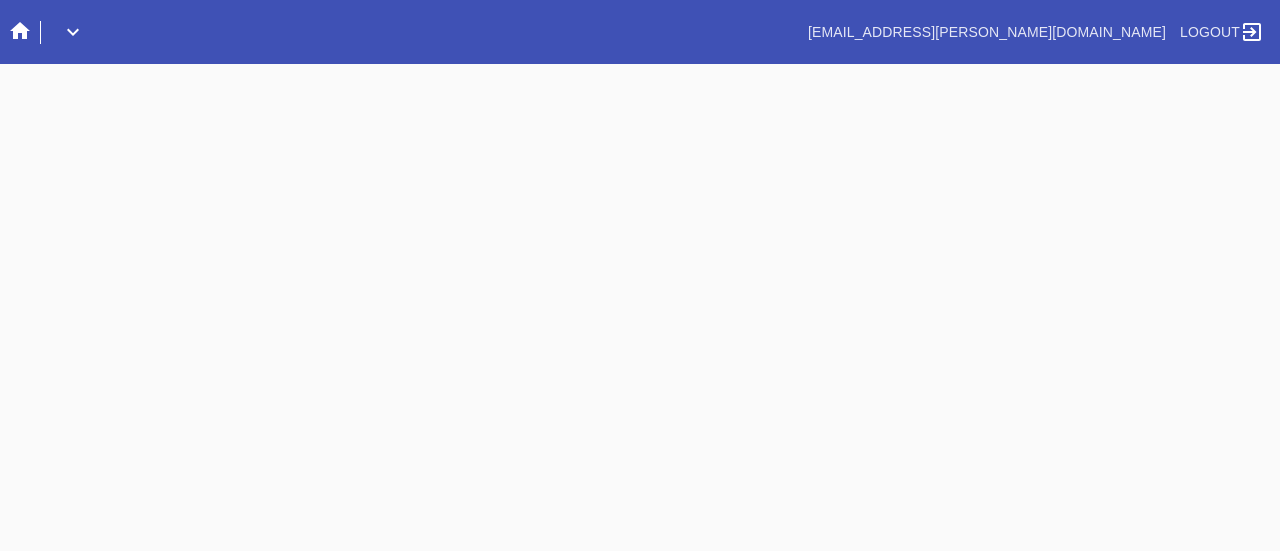 scroll, scrollTop: 0, scrollLeft: 0, axis: both 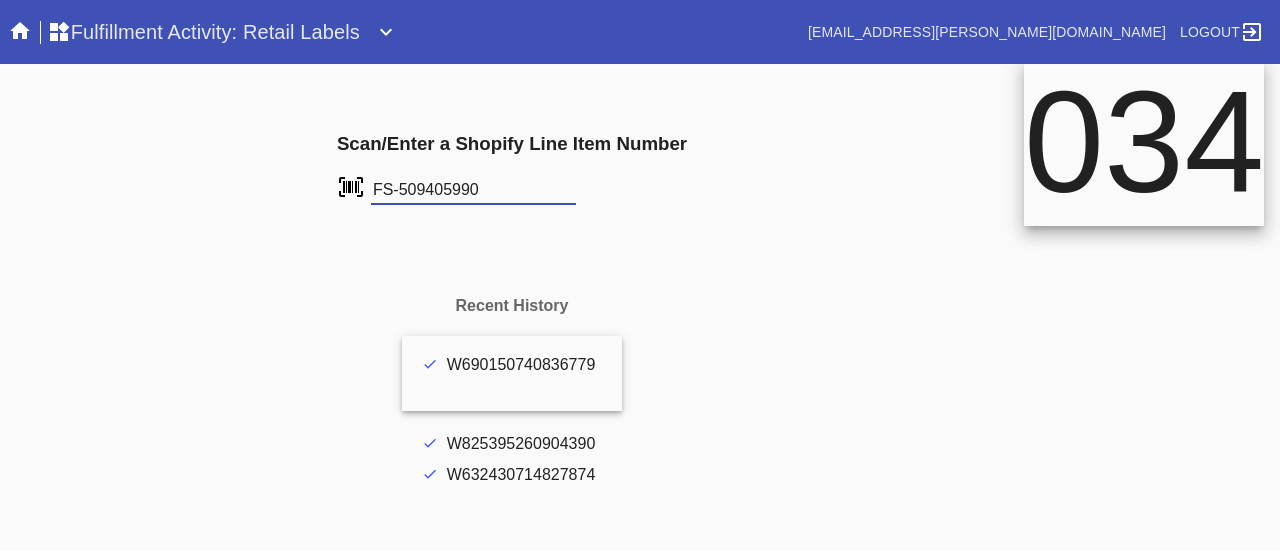 type on "FS-509405990" 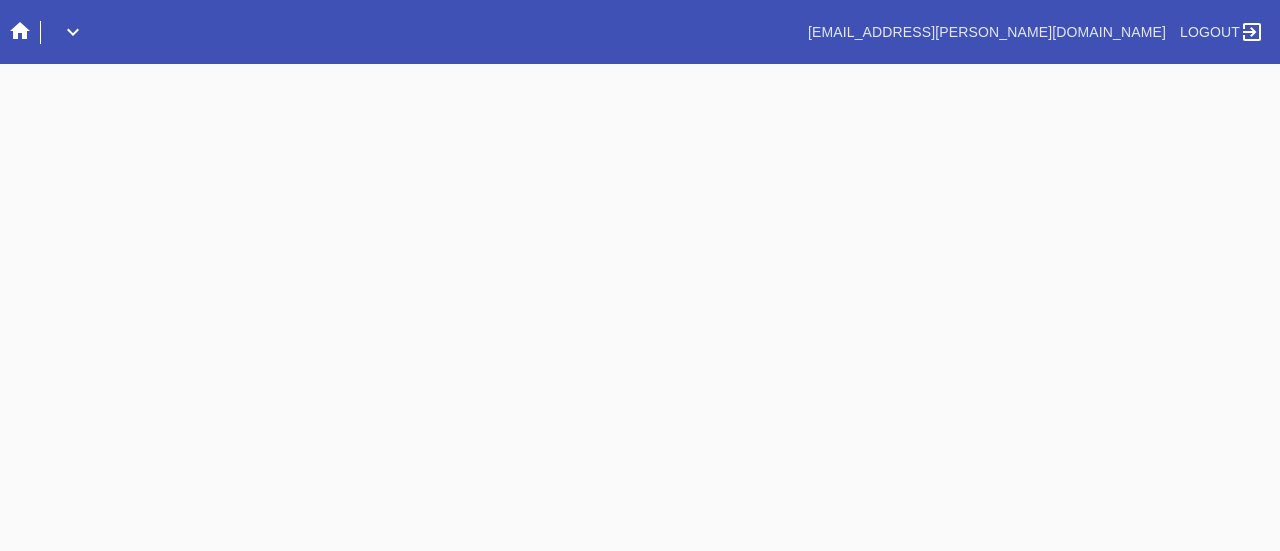 scroll, scrollTop: 0, scrollLeft: 0, axis: both 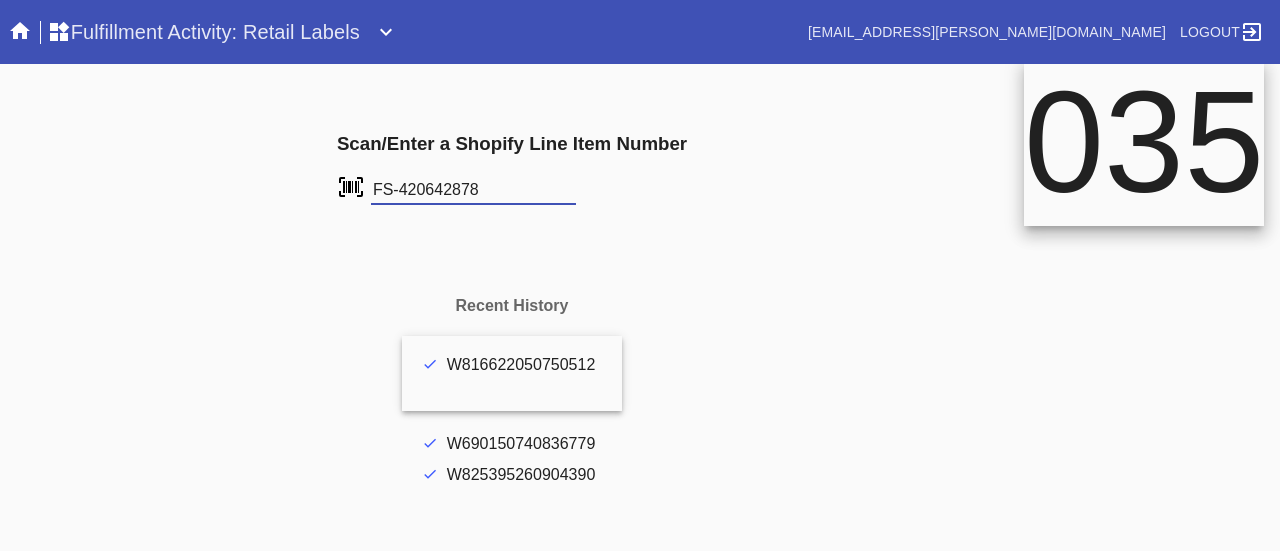 type on "FS-420642878" 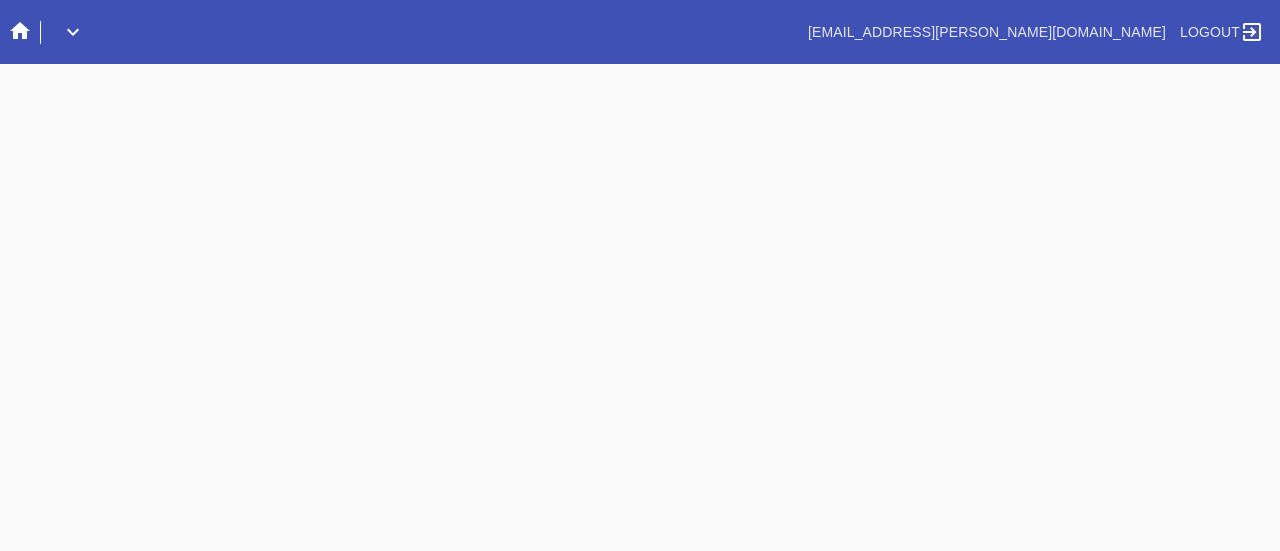 scroll, scrollTop: 0, scrollLeft: 0, axis: both 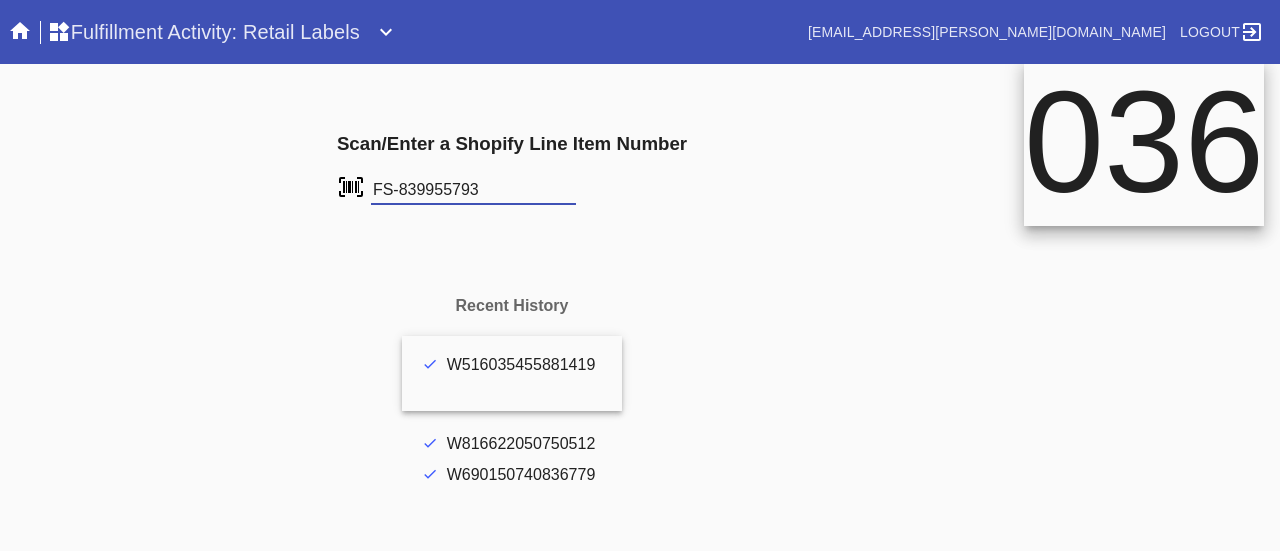 type on "FS-839955793" 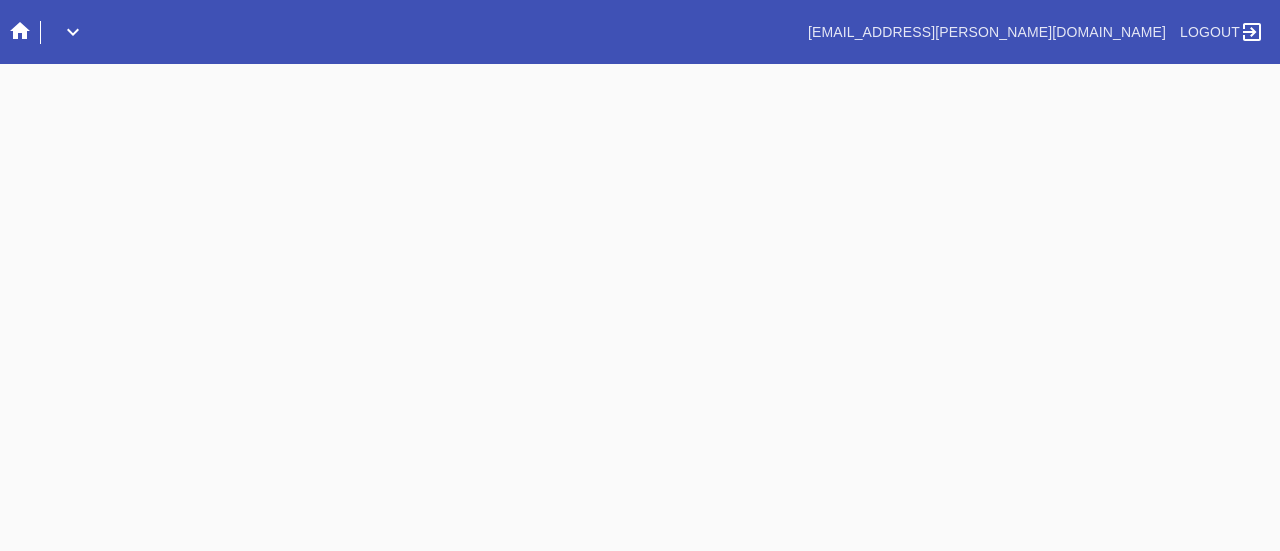 scroll, scrollTop: 0, scrollLeft: 0, axis: both 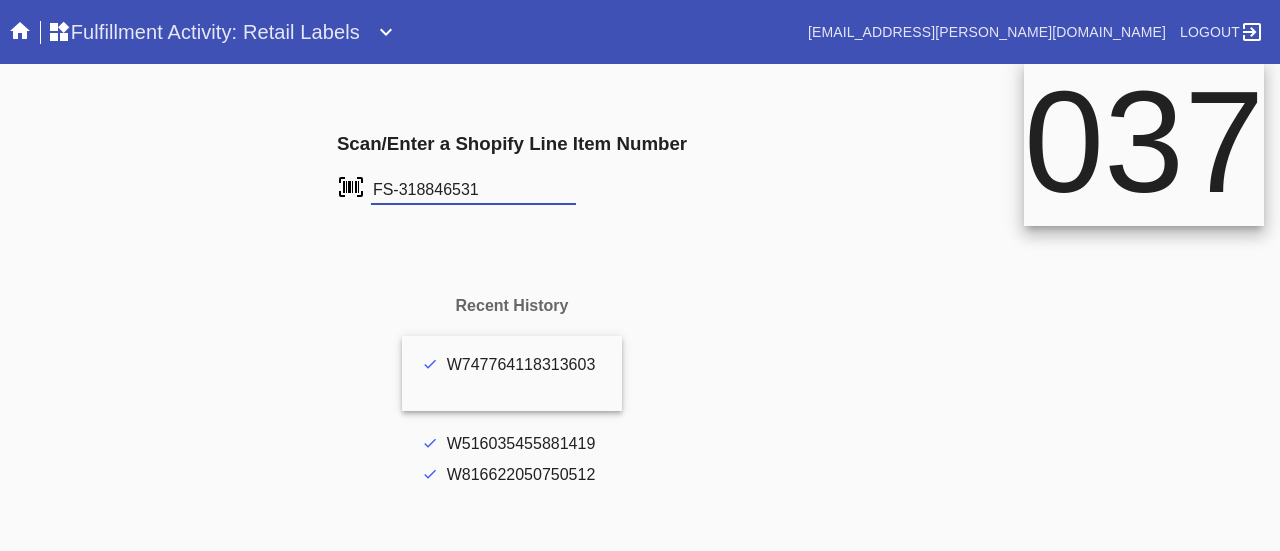 type on "FS-318846531" 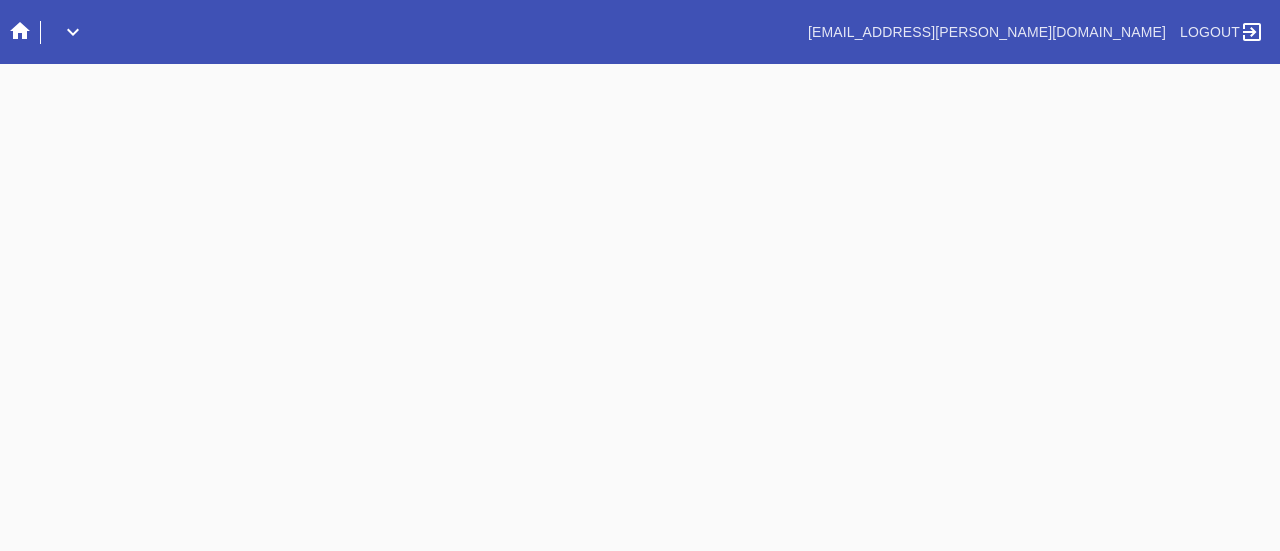 scroll, scrollTop: 0, scrollLeft: 0, axis: both 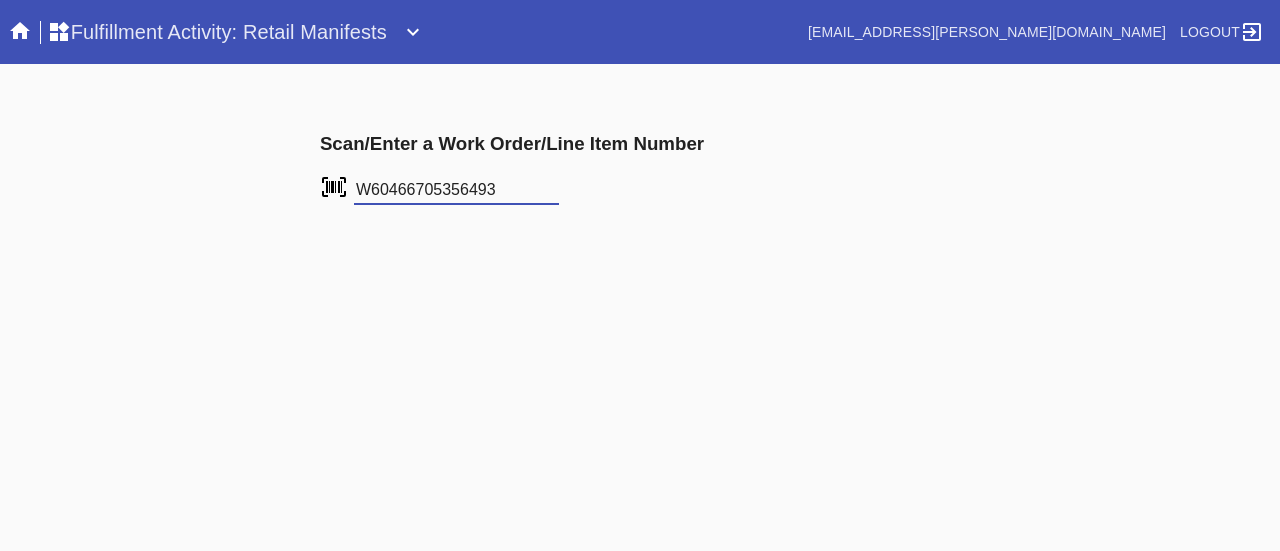 type on "W604667053564931" 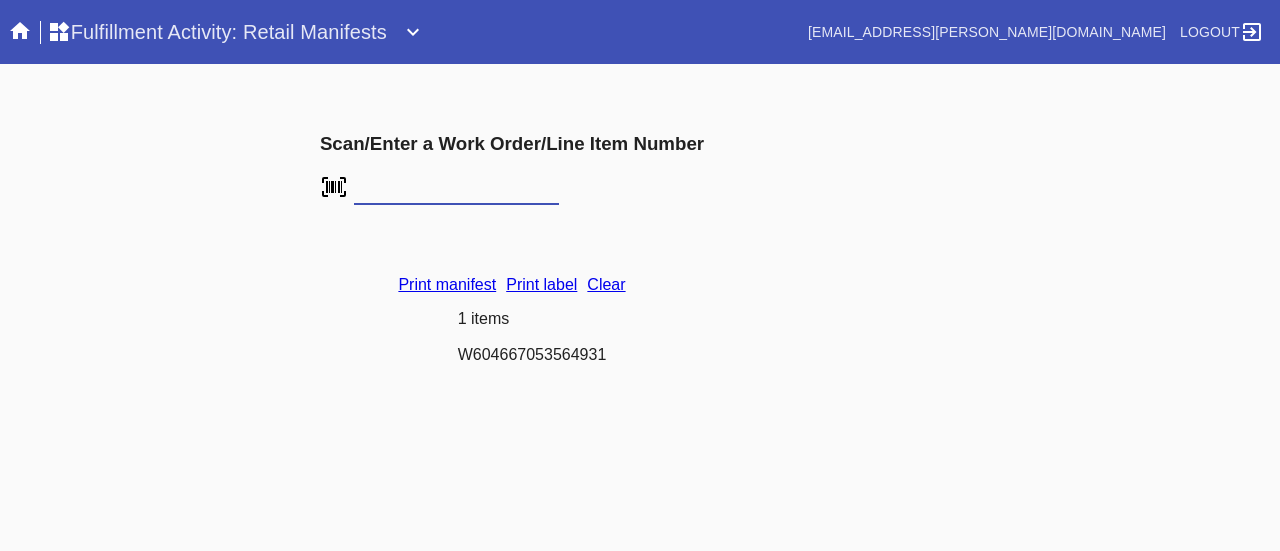 scroll, scrollTop: 0, scrollLeft: 0, axis: both 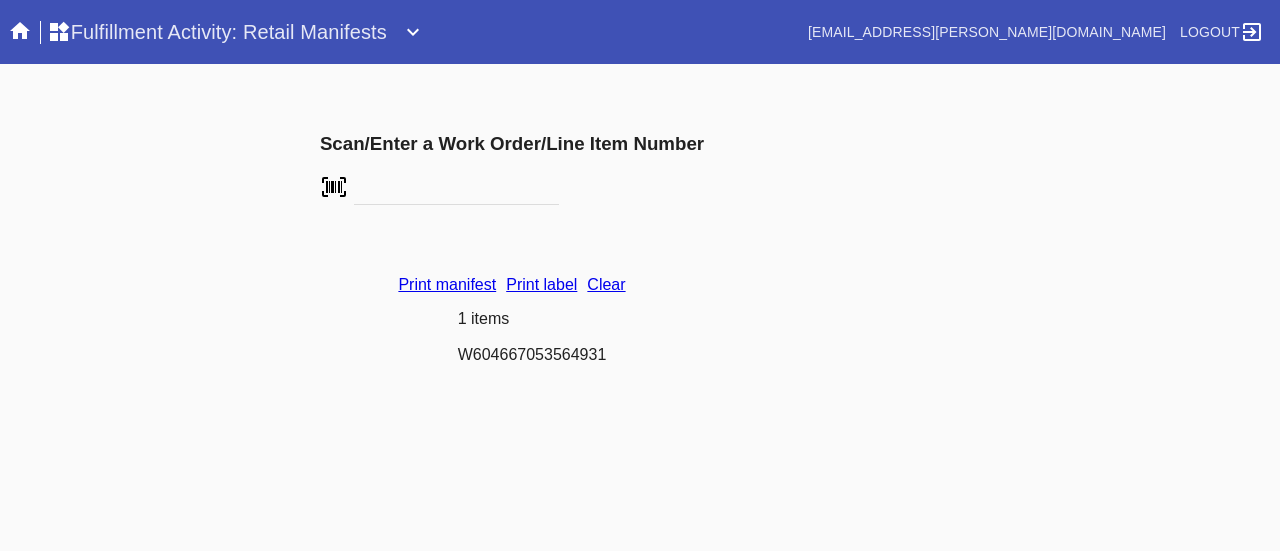 click on "Print label" at bounding box center [541, 284] 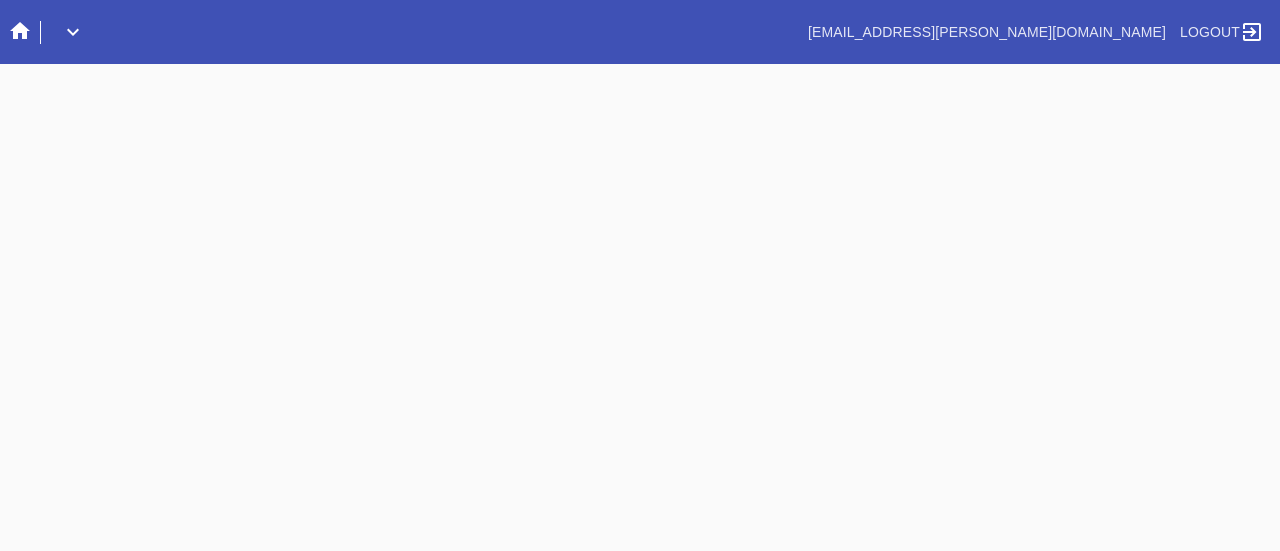 scroll, scrollTop: 0, scrollLeft: 0, axis: both 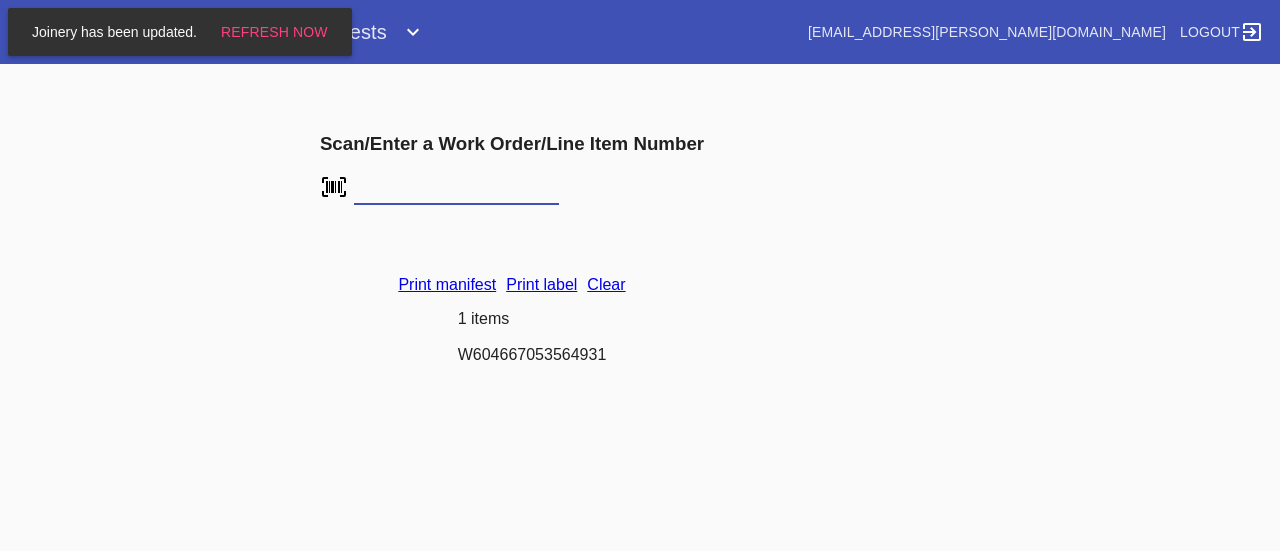 click on "Clear" at bounding box center [606, 284] 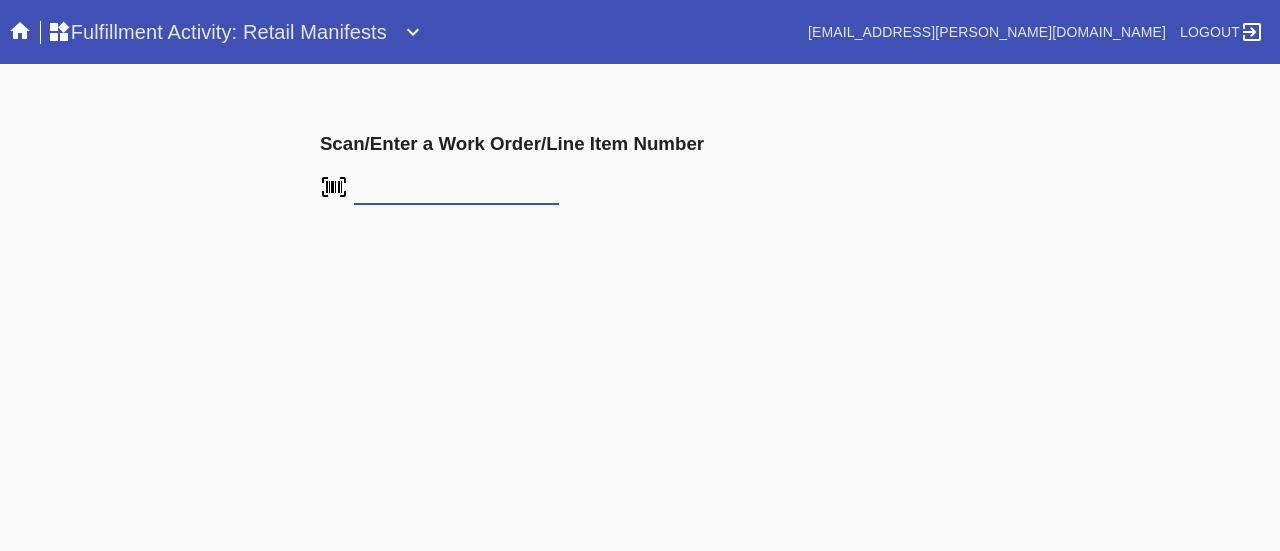 scroll, scrollTop: 0, scrollLeft: 0, axis: both 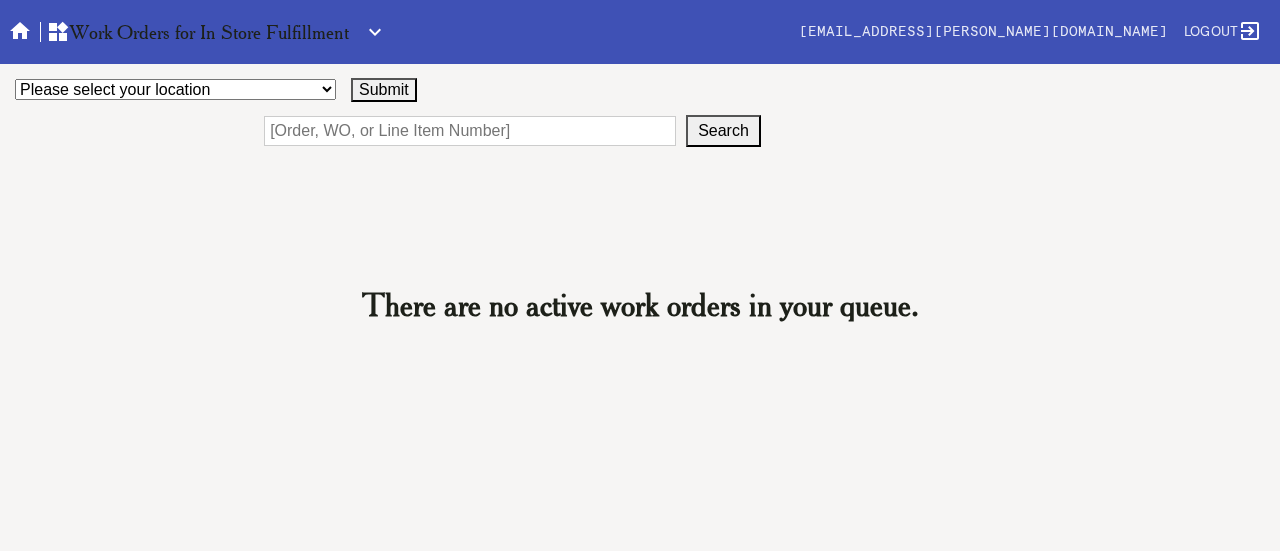 click on "Please select your location
[GEOGRAPHIC_DATA] and [GEOGRAPHIC_DATA]
[GEOGRAPHIC_DATA]
[GEOGRAPHIC_DATA] [GEOGRAPHIC_DATA]
[GEOGRAPHIC_DATA]
[GEOGRAPHIC_DATA]
[GEOGRAPHIC_DATA]
[GEOGRAPHIC_DATA]
[GEOGRAPHIC_DATA]
[GEOGRAPHIC_DATA]
[GEOGRAPHIC_DATA]
[GEOGRAPHIC_DATA] HQ
[GEOGRAPHIC_DATA]
[GEOGRAPHIC_DATA]
[GEOGRAPHIC_DATA]
[GEOGRAPHIC_DATA]
[GEOGRAPHIC_DATA]
[GEOGRAPHIC_DATA]
[GEOGRAPHIC_DATA][PERSON_NAME][GEOGRAPHIC_DATA]
[GEOGRAPHIC_DATA]
[GEOGRAPHIC_DATA]
[GEOGRAPHIC_DATA]
[GEOGRAPHIC_DATA]
[GEOGRAPHIC_DATA] [GEOGRAPHIC_DATA]
[GEOGRAPHIC_DATA] [GEOGRAPHIC_DATA]
[GEOGRAPHIC_DATA][PERSON_NAME]
[GEOGRAPHIC_DATA]
[GEOGRAPHIC_DATA]
[GEOGRAPHIC_DATA]
[GEOGRAPHIC_DATA]
[GEOGRAPHIC_DATA]
[GEOGRAPHIC_DATA]
[GEOGRAPHIC_DATA]
[GEOGRAPHIC_DATA]
[GEOGRAPHIC_DATA] Provisions
[GEOGRAPHIC_DATA]
[GEOGRAPHIC_DATA]" at bounding box center (175, 89) 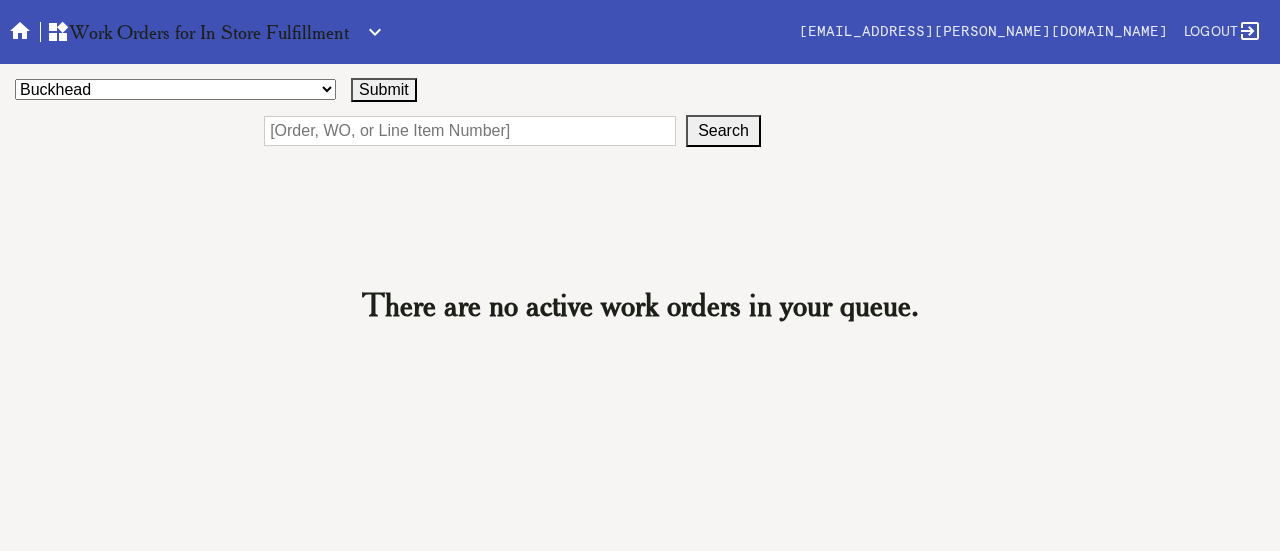 click on "Please select your location
14th Street
76th and 3rd
82nd and Columbus
Bethesda
Boston Seaport
Bronxville
Buckhead
Central Austin
Clarendon
Cobble Hill
Derby Street
Framebridge
Framebridge HQ
Georgetown
Greenwich Village
Hoboken
Inwood Village
McLean
Mosaic District
Murray Hill
Myers Park
Nashville
New Canaan
New Orleans
Old Town
Palo Alto
Park Slope
Philadelphia
River North
River Oaks
Santa Monica
South Austin
South End
Southport
Studio City
Suburban Square
Summit
The Hill
Union Market
Wellesley
West Loop
Westport
Westside Provisions
Williamsburg
Winnetka" at bounding box center (175, 89) 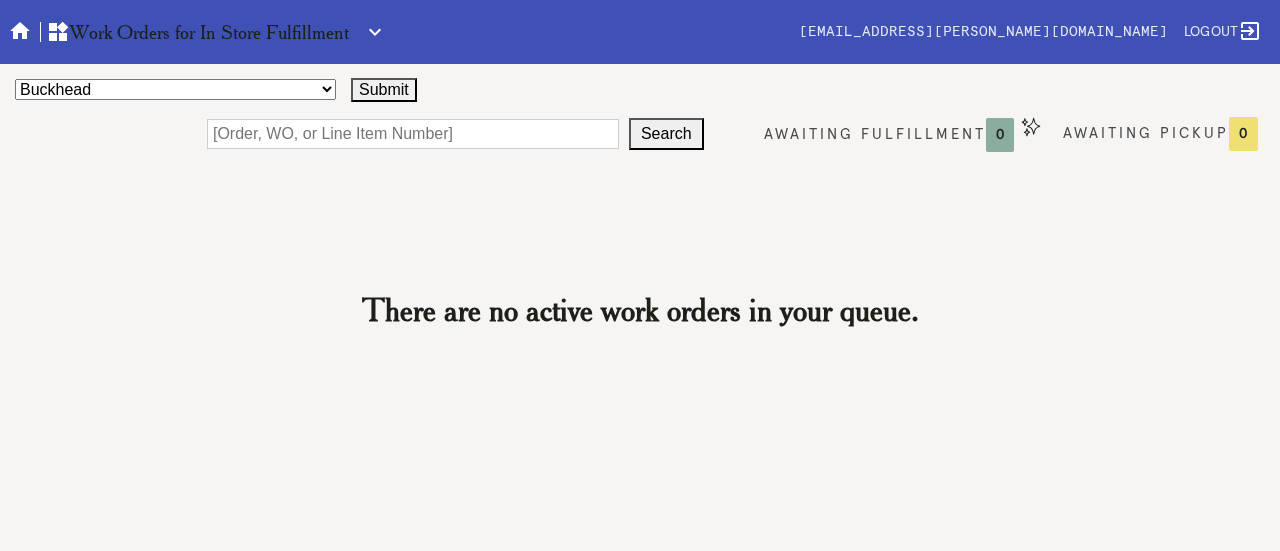 scroll, scrollTop: 0, scrollLeft: 0, axis: both 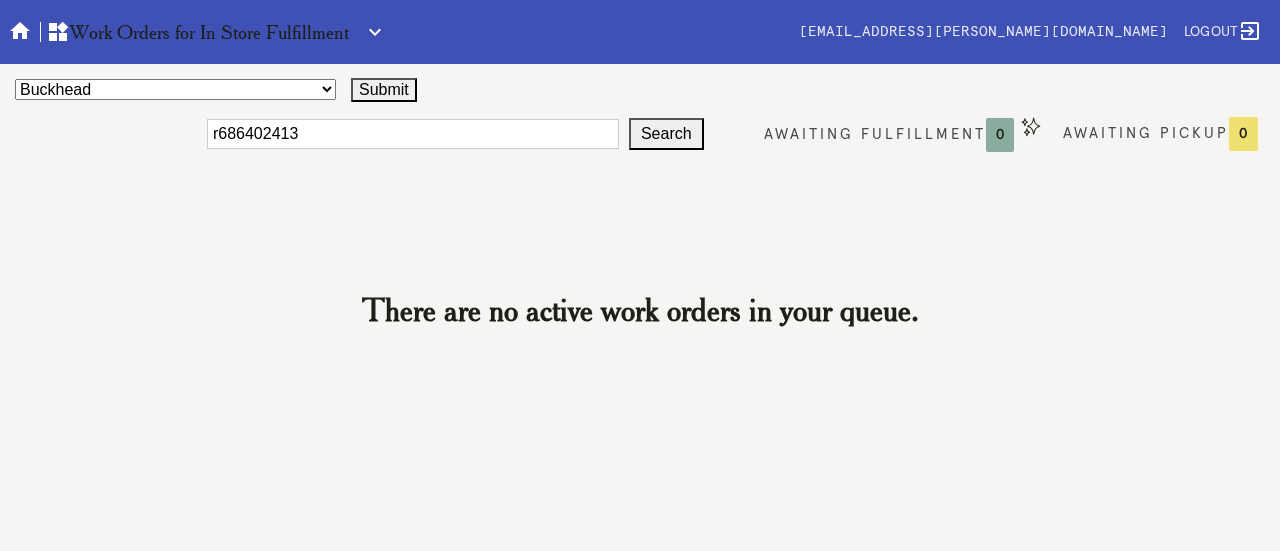type on "r686402413" 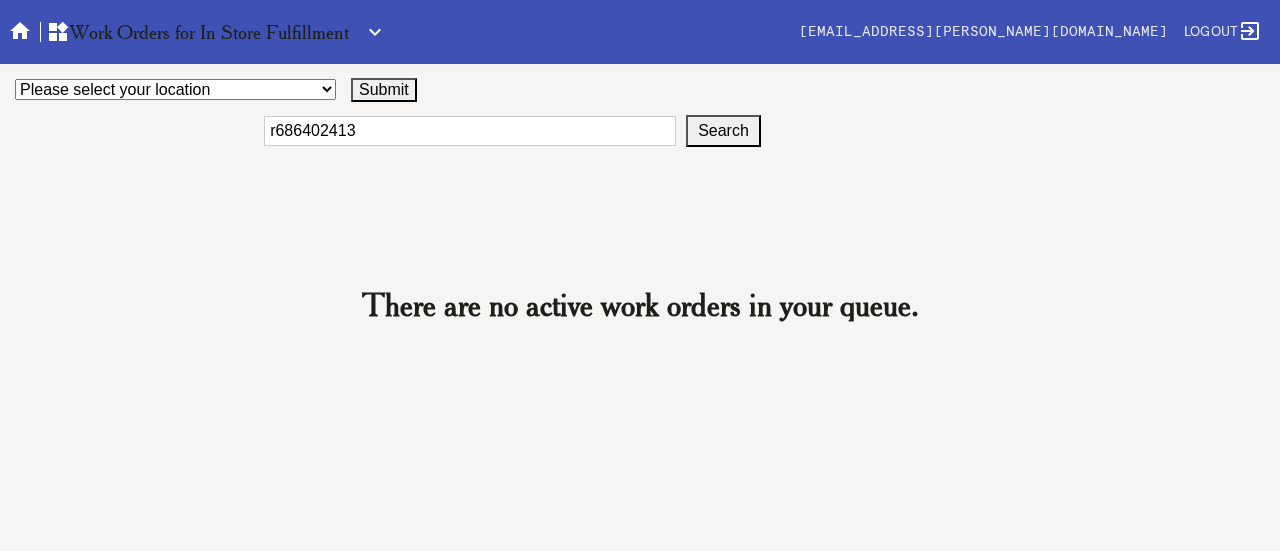 scroll, scrollTop: 0, scrollLeft: 0, axis: both 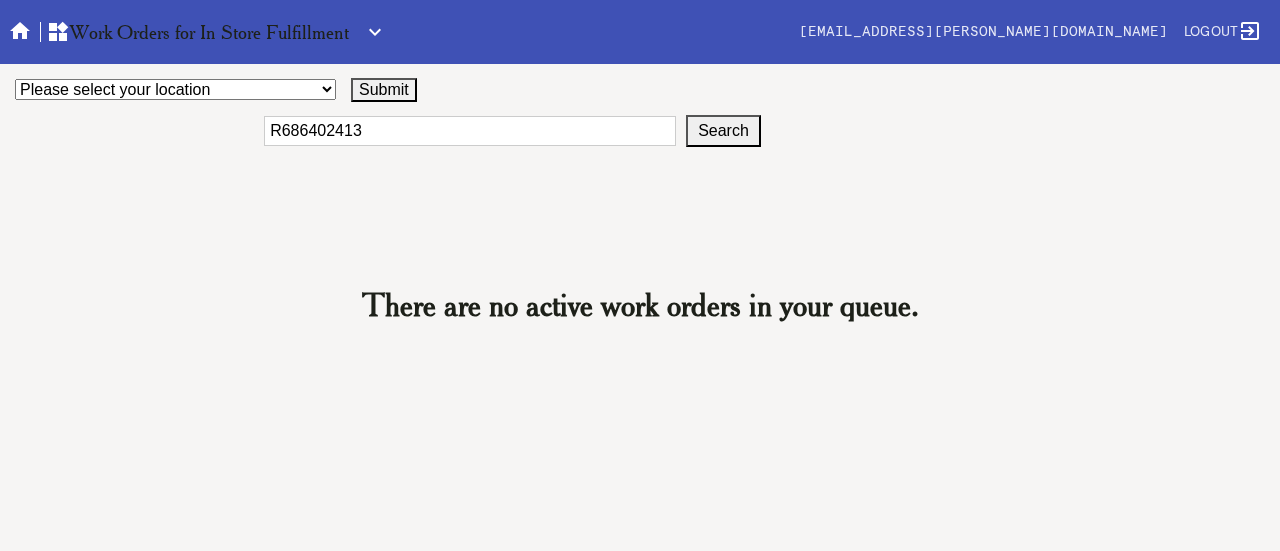 type on "R686402413" 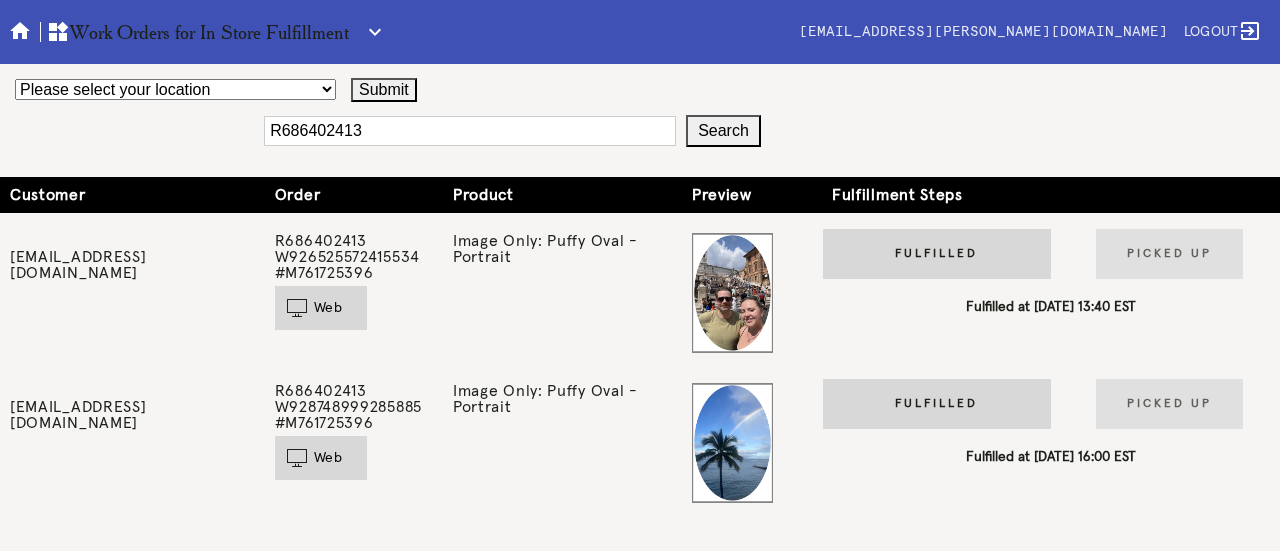 scroll, scrollTop: 0, scrollLeft: 0, axis: both 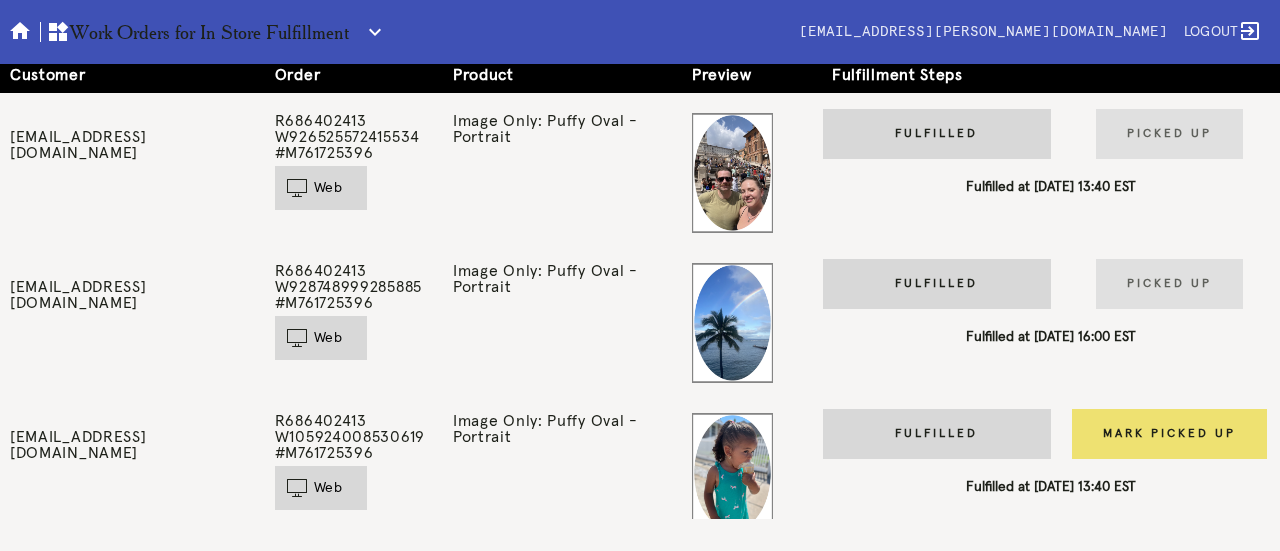 click on "Fulfilled" at bounding box center [937, 134] 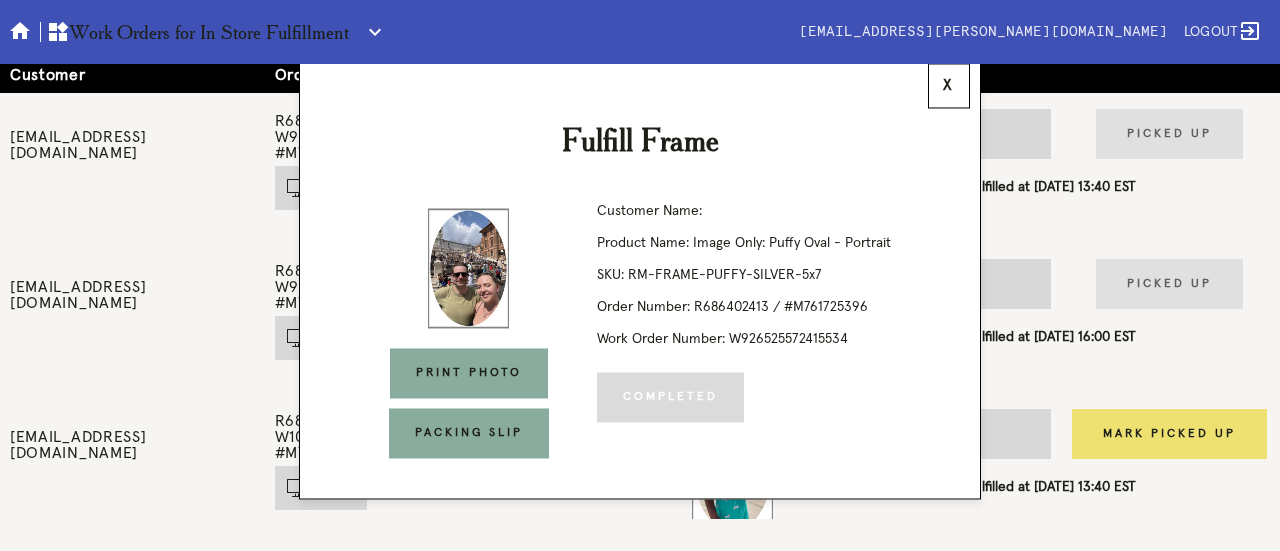 click on "Print Photo" at bounding box center [469, 373] 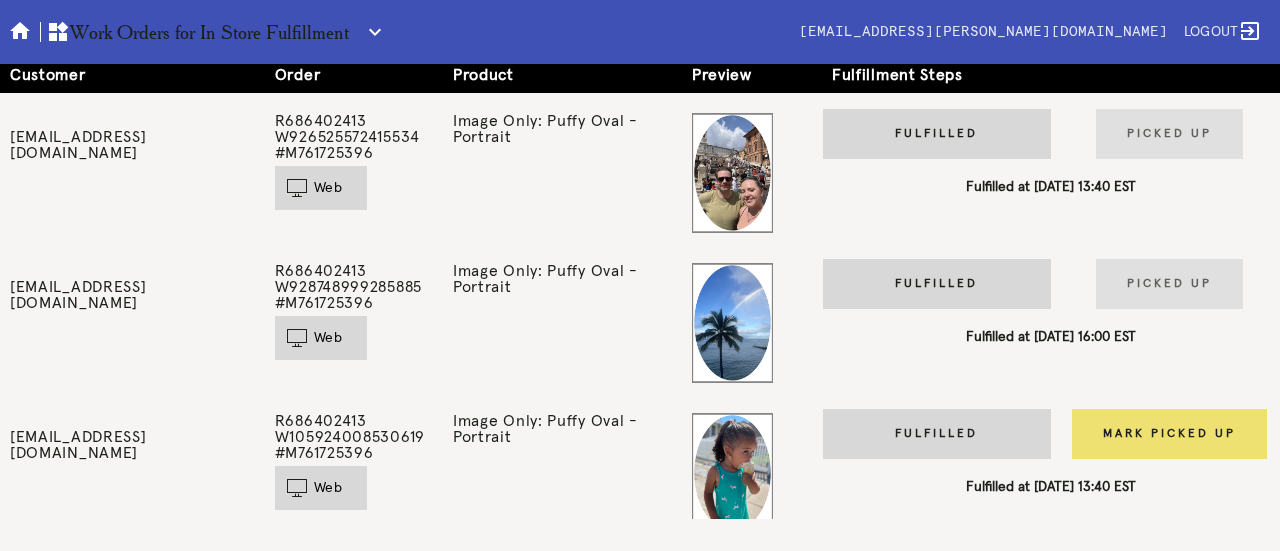 click on "Fulfilled" at bounding box center [937, 284] 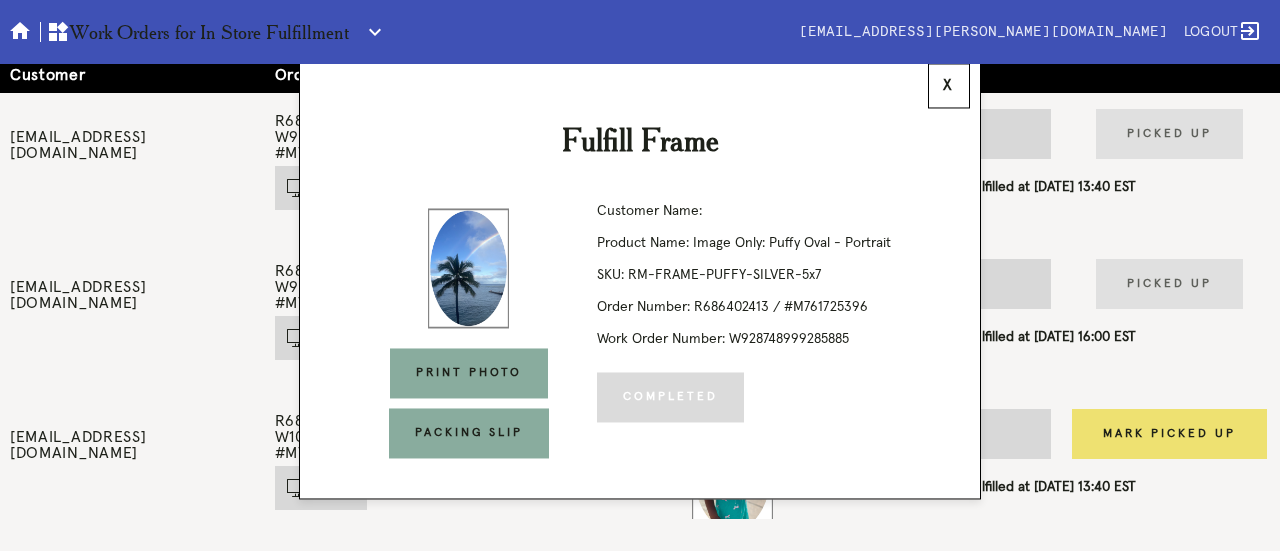 click on "Print Photo" at bounding box center (469, 373) 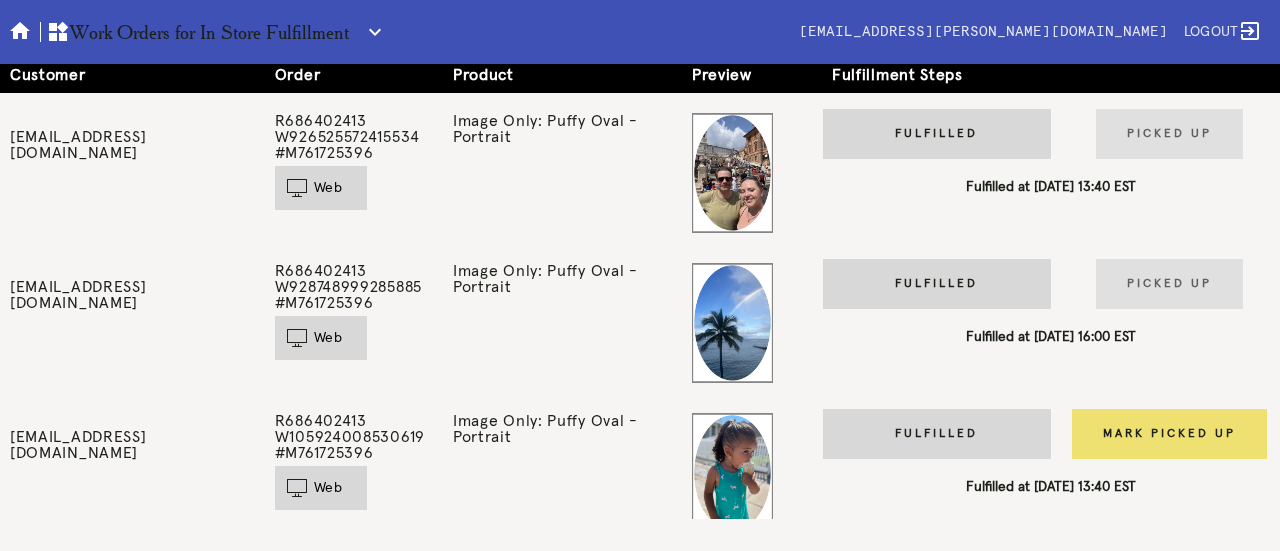 click on "Fulfilled" at bounding box center [937, 434] 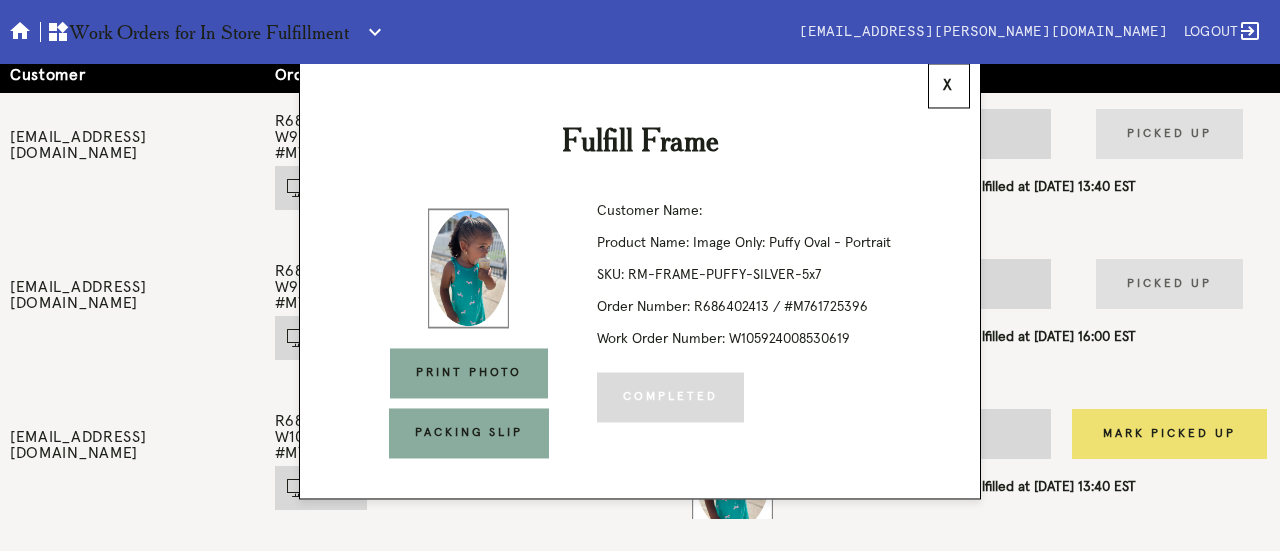 click on "Print Photo" at bounding box center (469, 373) 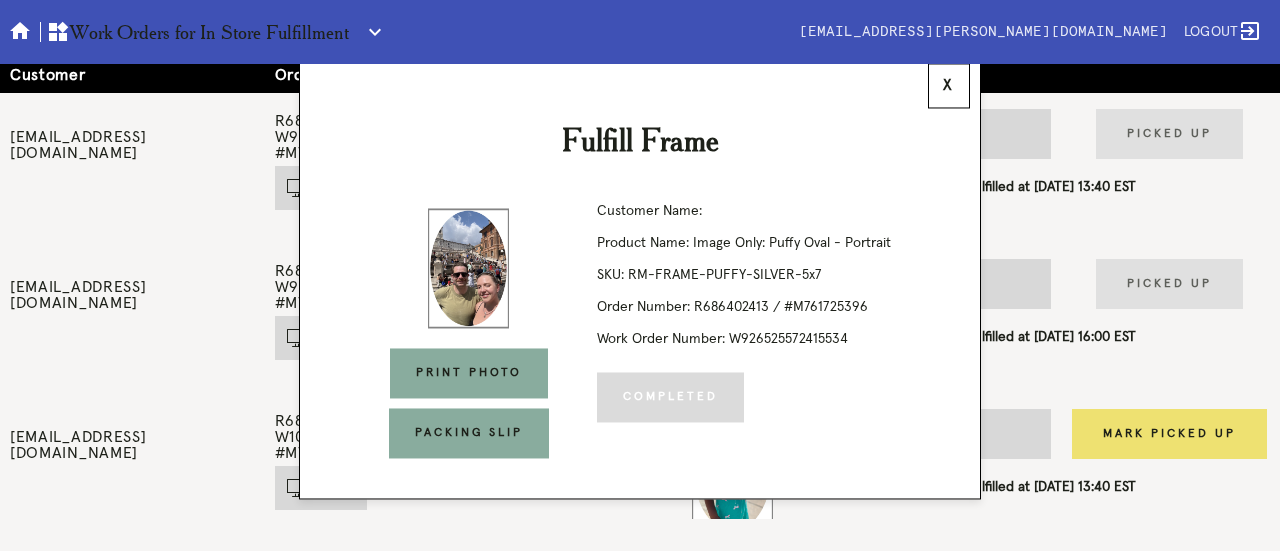 click on "x" at bounding box center [949, 85] 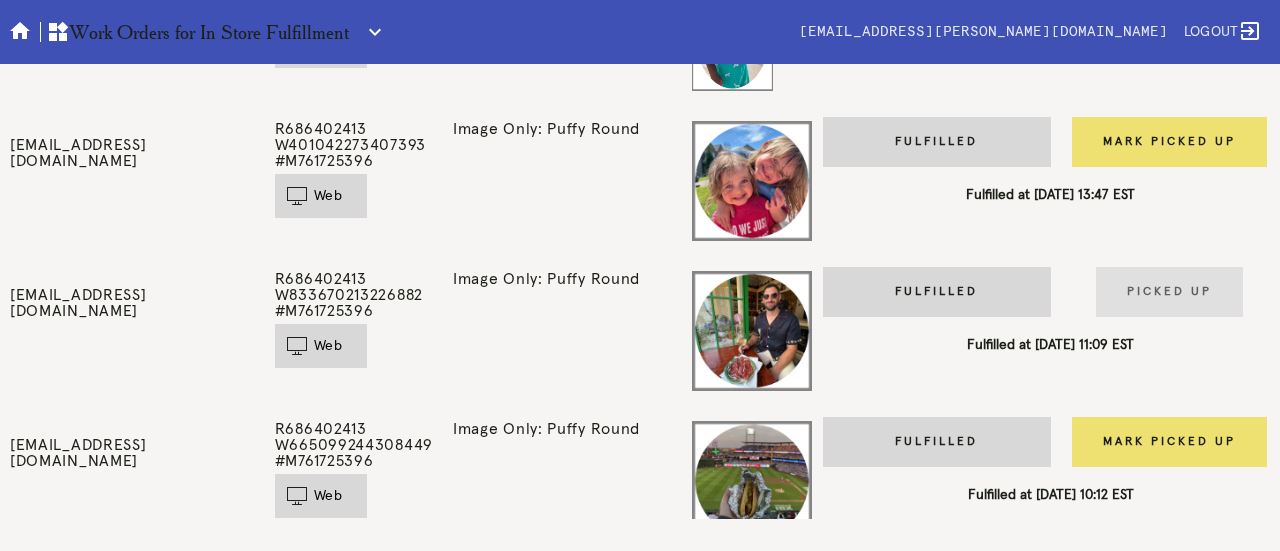 scroll, scrollTop: 561, scrollLeft: 0, axis: vertical 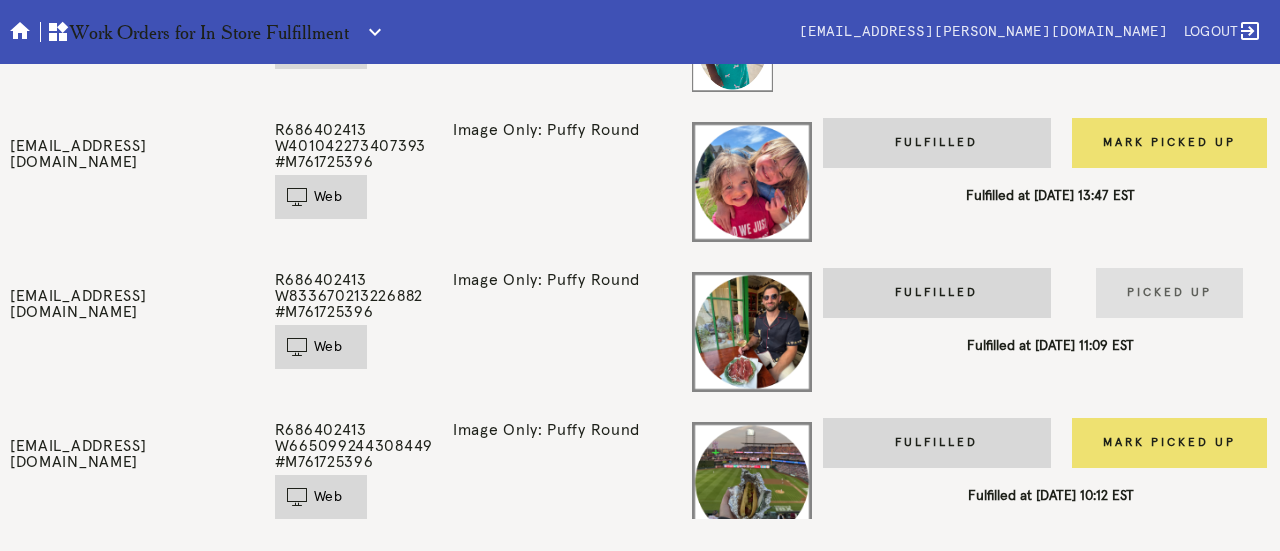 click on "Fulfilled" at bounding box center (937, 143) 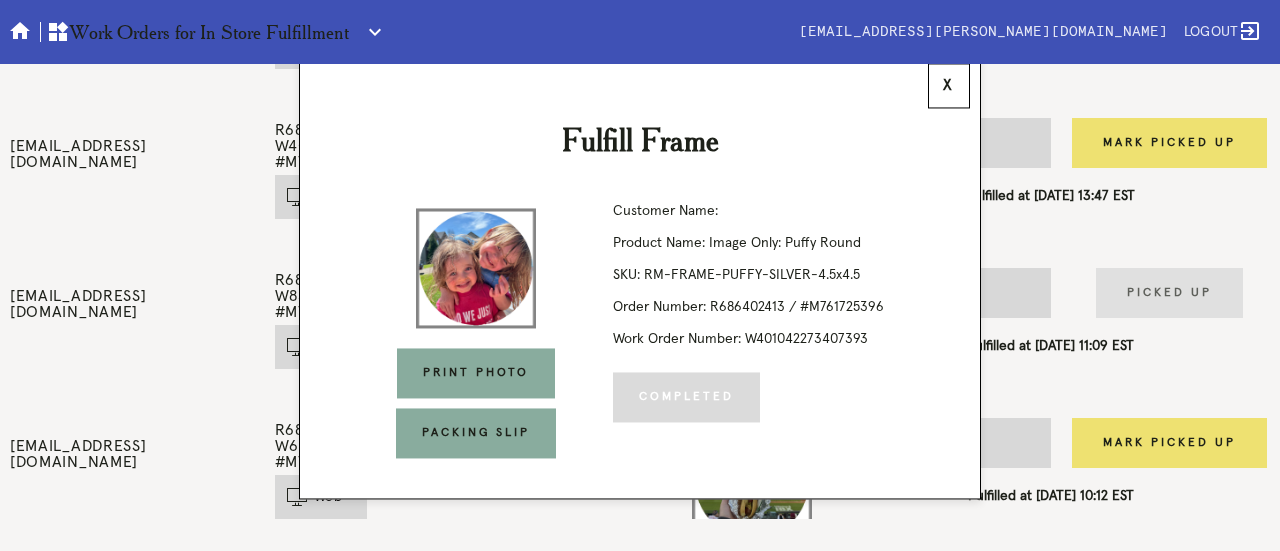 click on "Print Photo" at bounding box center [476, 373] 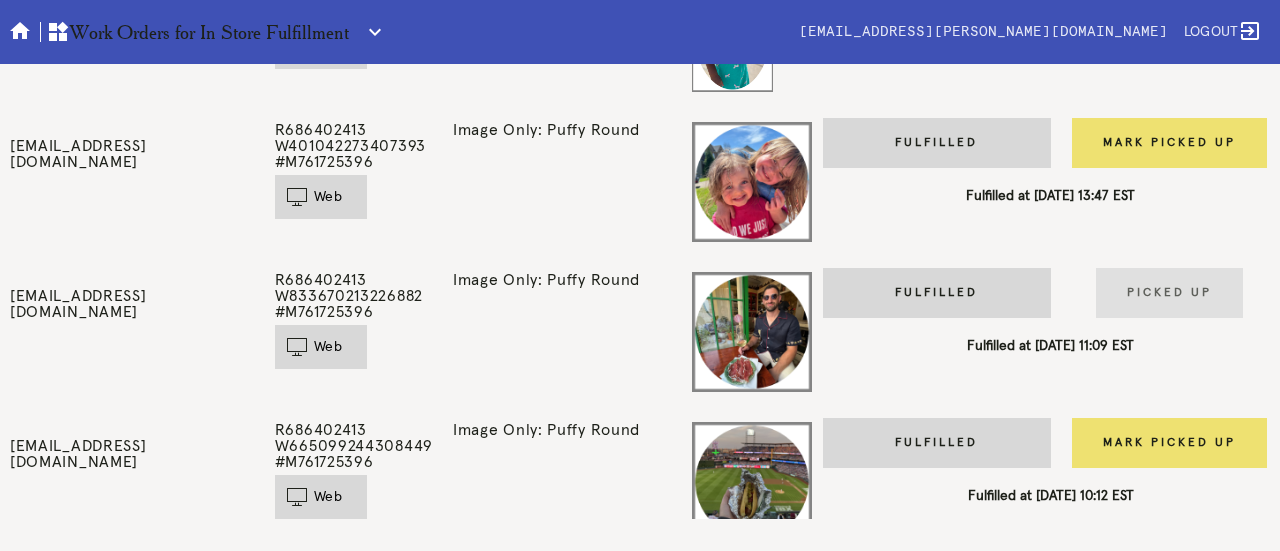 click on "Fulfilled" at bounding box center (937, 293) 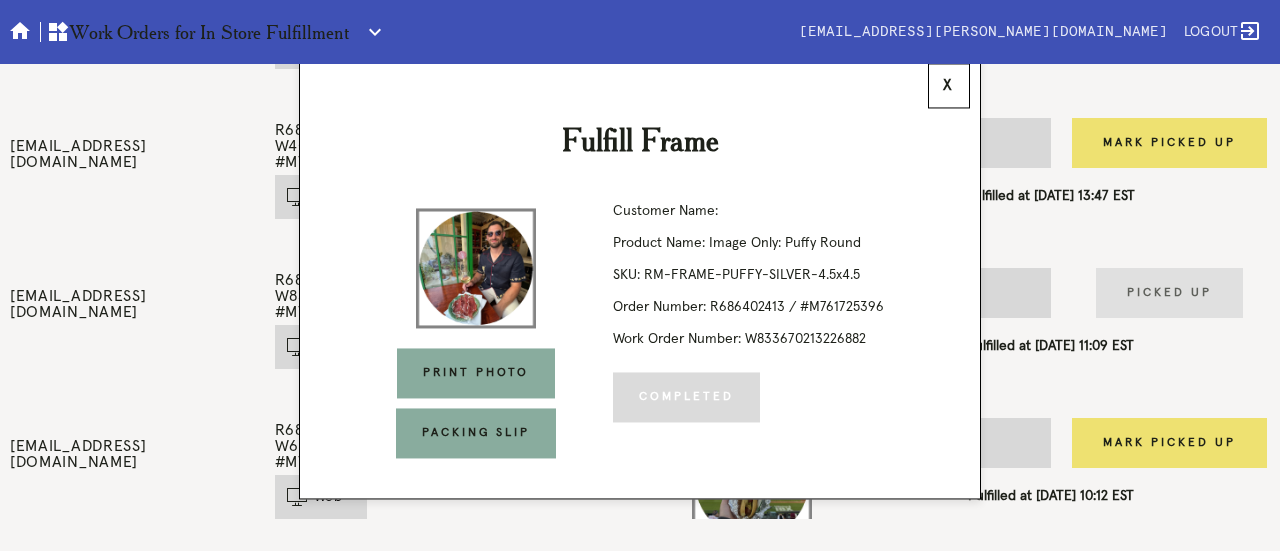 click on "Print Photo" at bounding box center [476, 373] 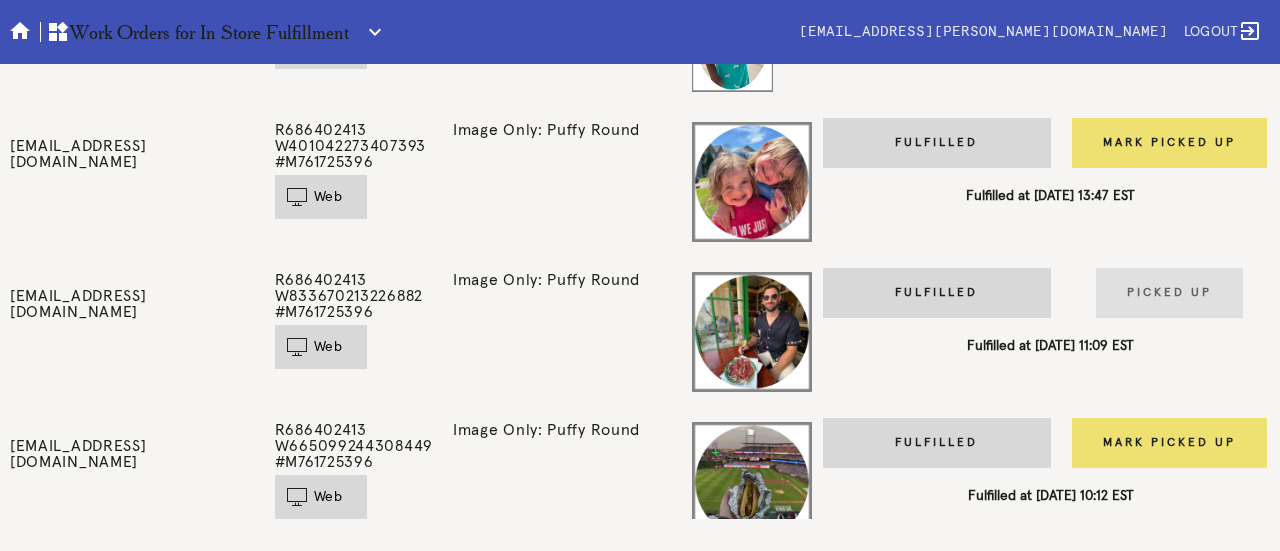 scroll, scrollTop: 630, scrollLeft: 0, axis: vertical 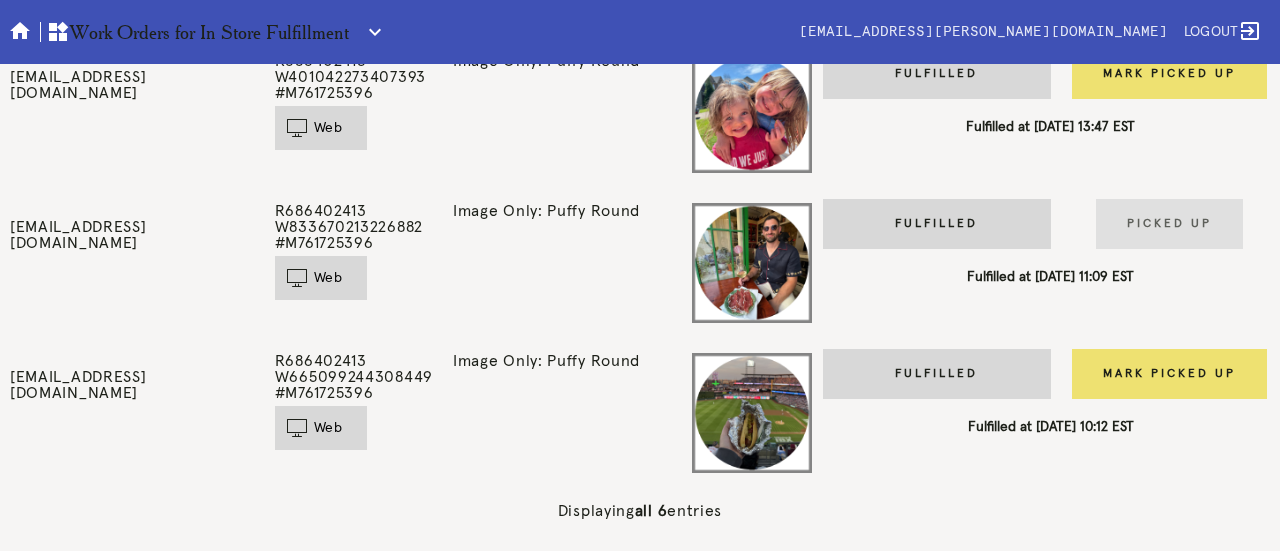 click on "Fulfilled" at bounding box center [937, 374] 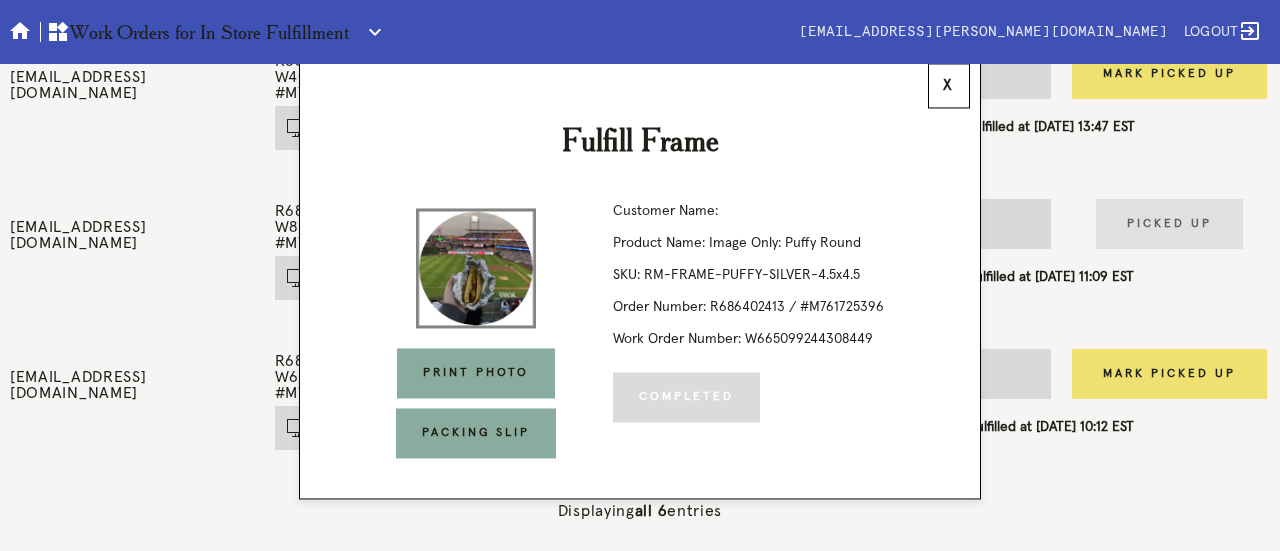 click on "Print Photo" at bounding box center [476, 373] 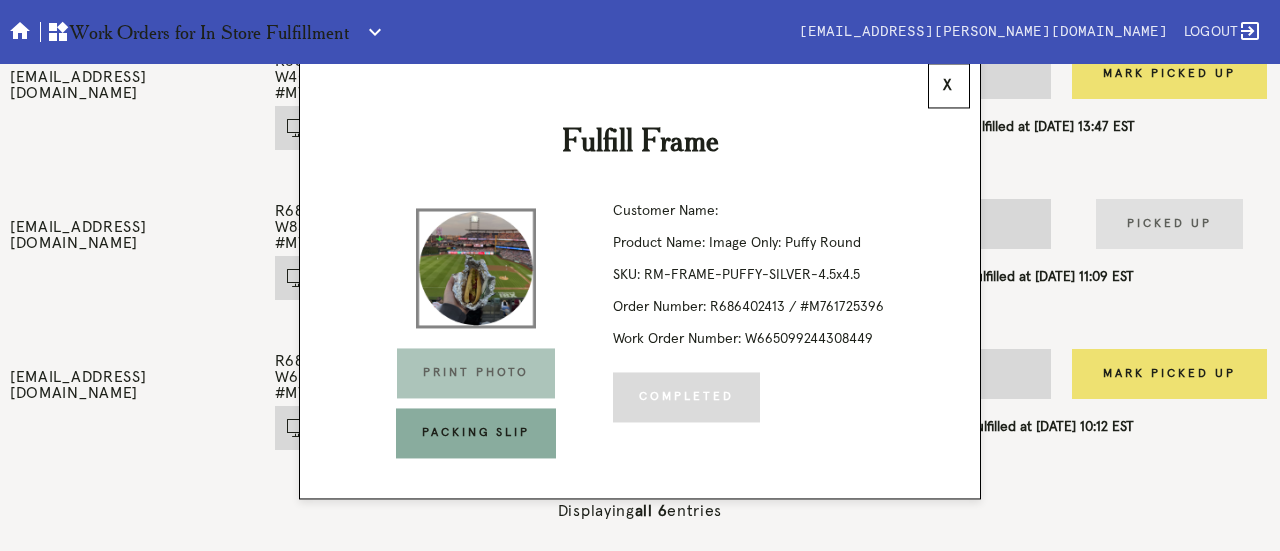 drag, startPoint x: 696, startPoint y: 123, endPoint x: 695, endPoint y: 136, distance: 13.038404 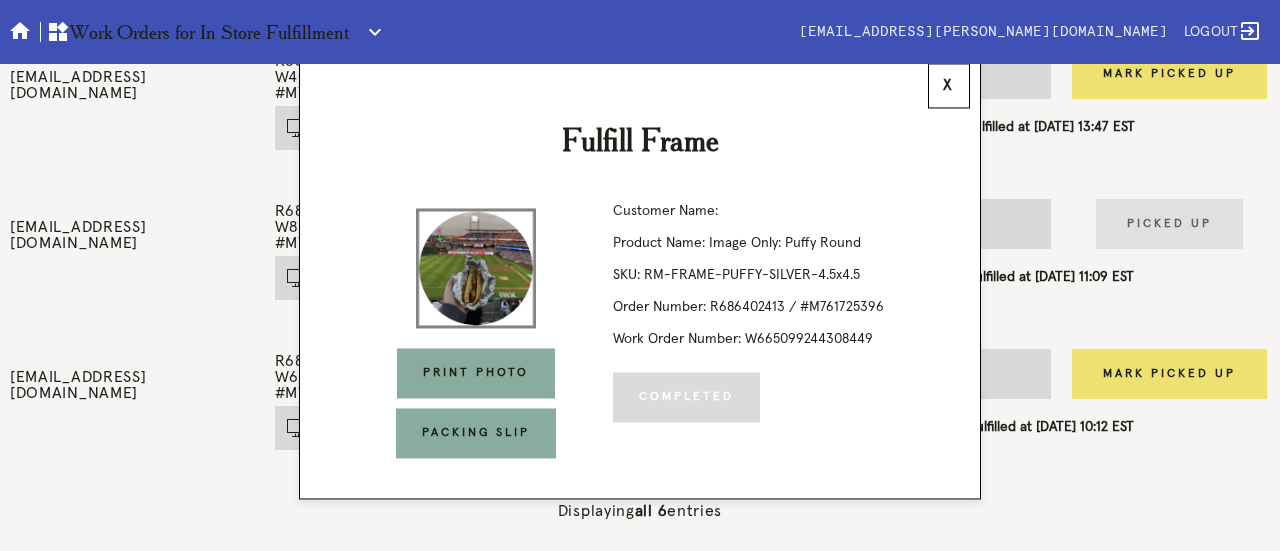click on "x" at bounding box center [949, 85] 